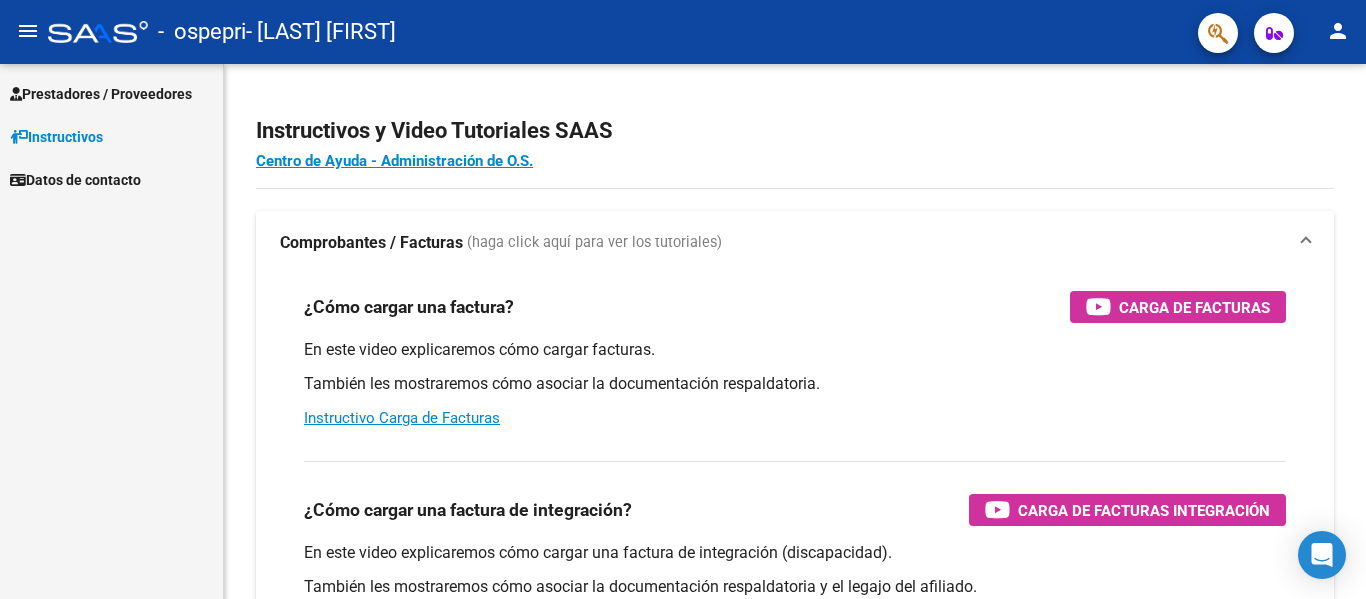 scroll, scrollTop: 0, scrollLeft: 0, axis: both 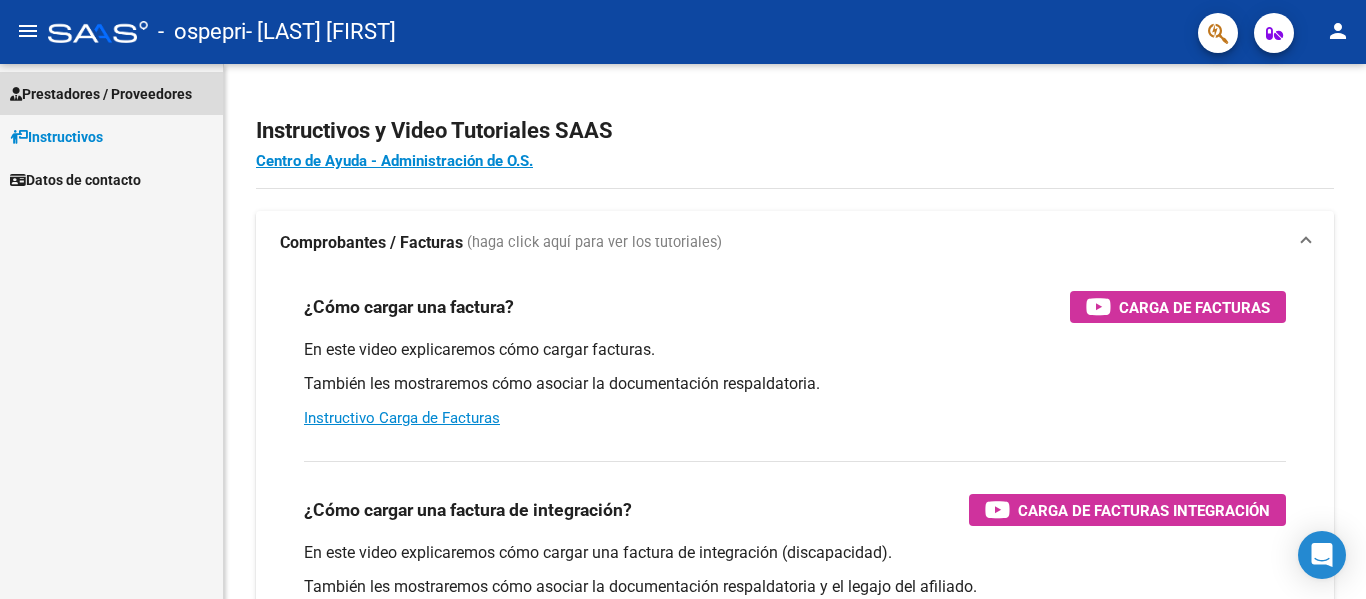 click on "Prestadores / Proveedores" at bounding box center [101, 94] 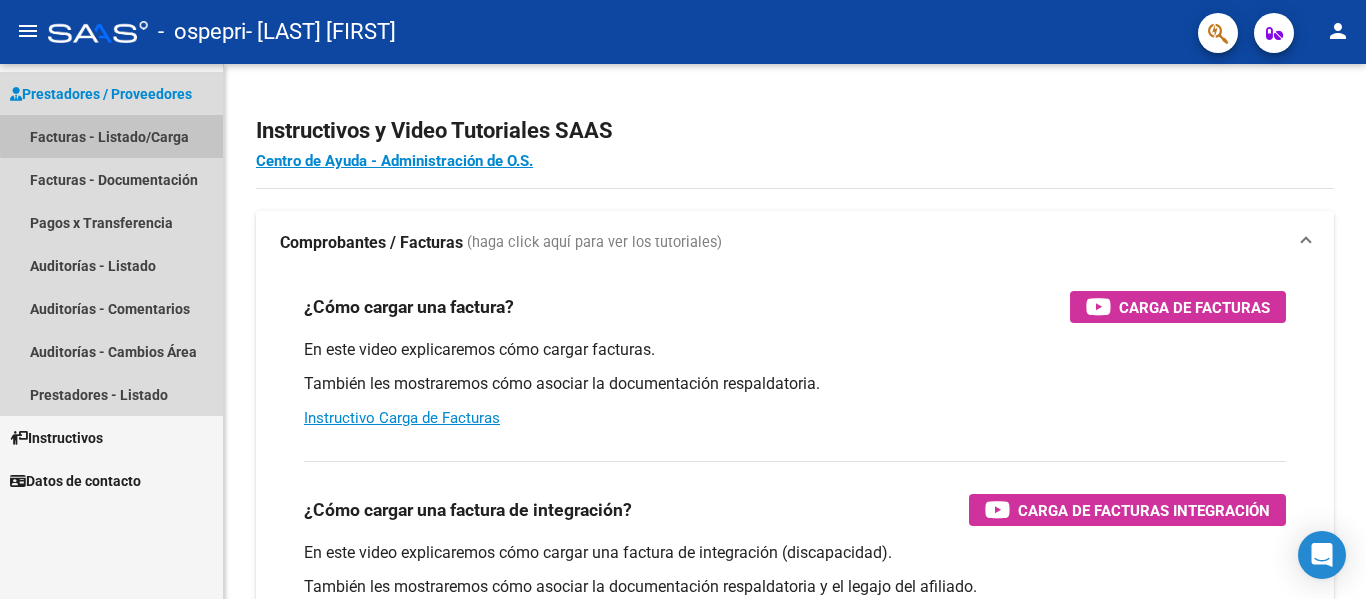 click on "Facturas - Listado/Carga" at bounding box center (111, 136) 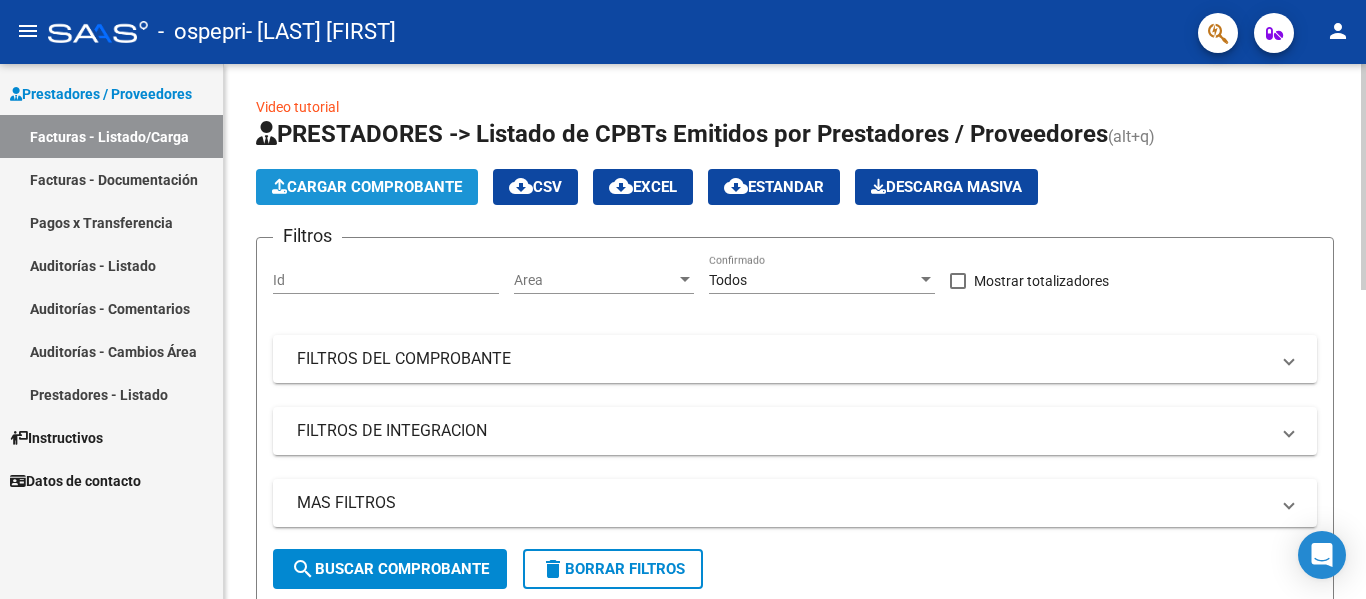 click on "Cargar Comprobante" 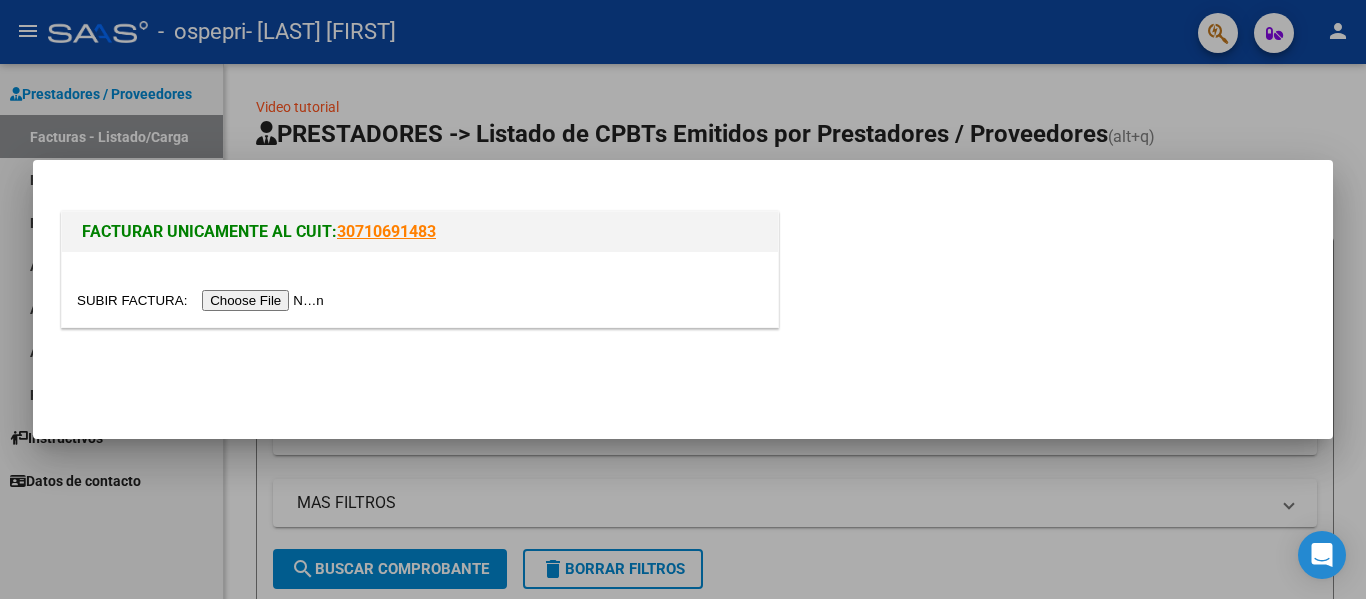 click at bounding box center [203, 300] 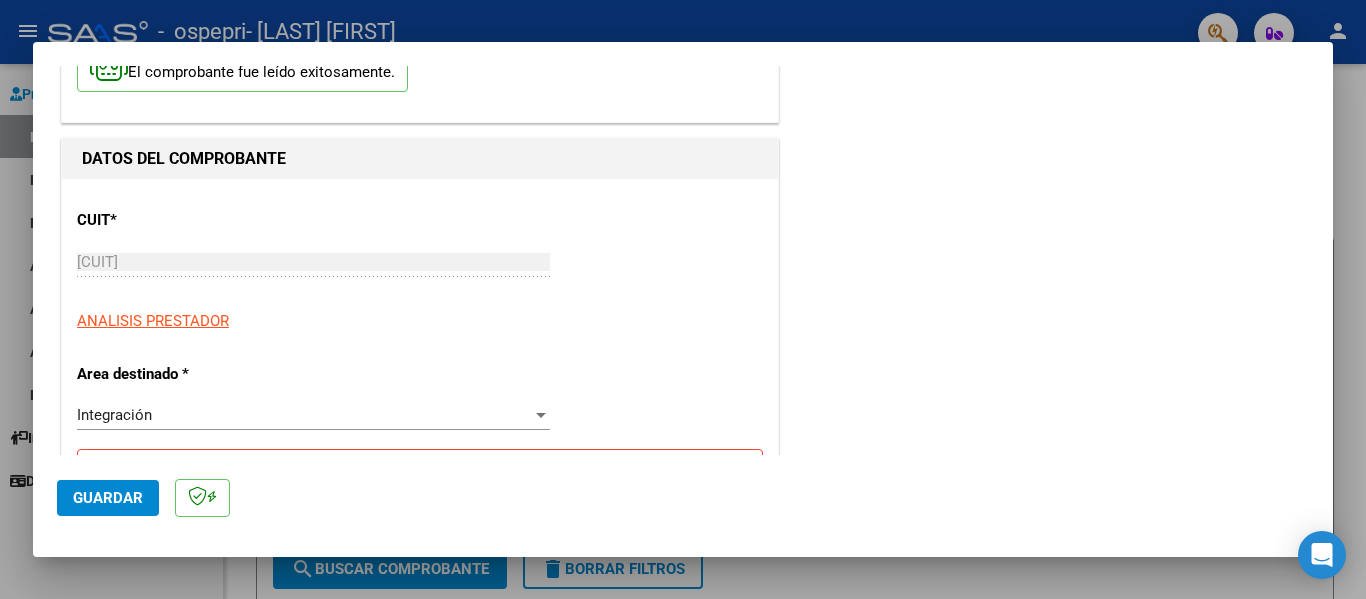 scroll, scrollTop: 235, scrollLeft: 0, axis: vertical 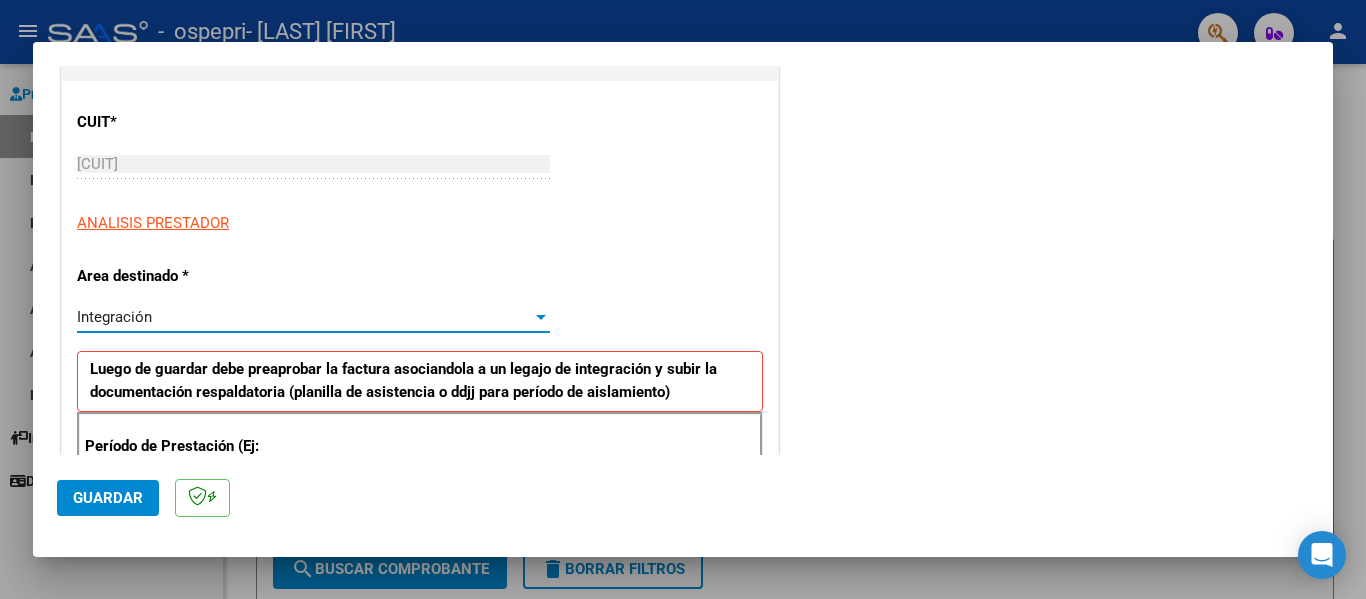click on "Integración" at bounding box center (304, 317) 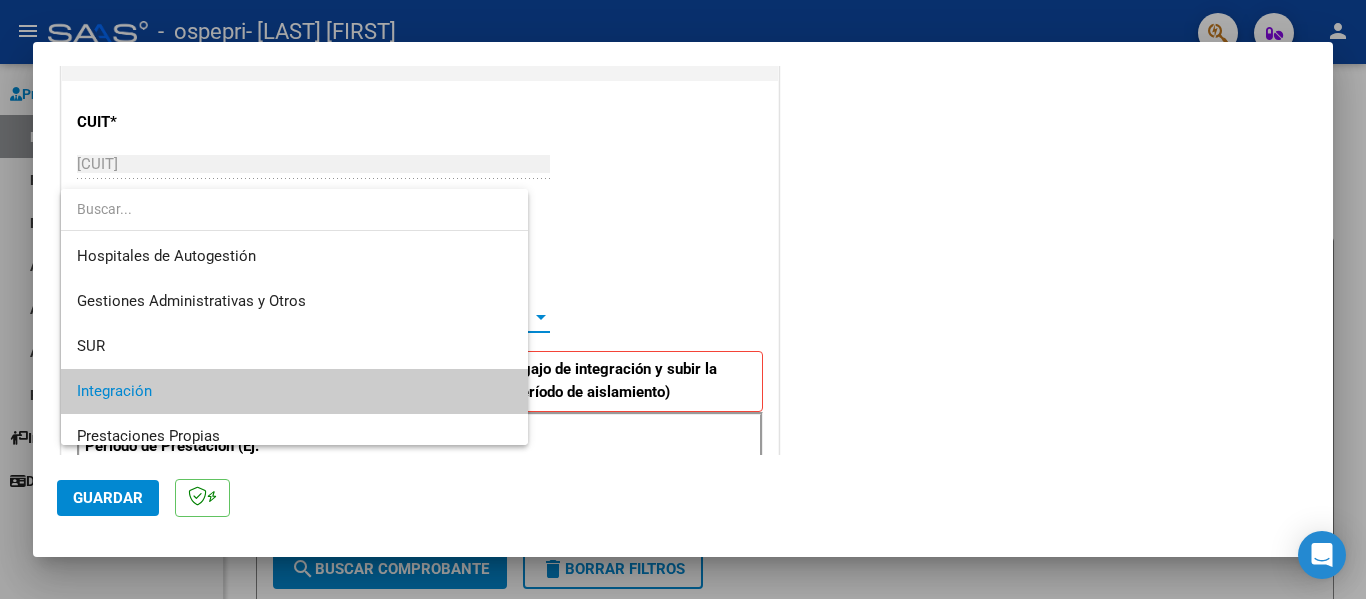 scroll, scrollTop: 75, scrollLeft: 0, axis: vertical 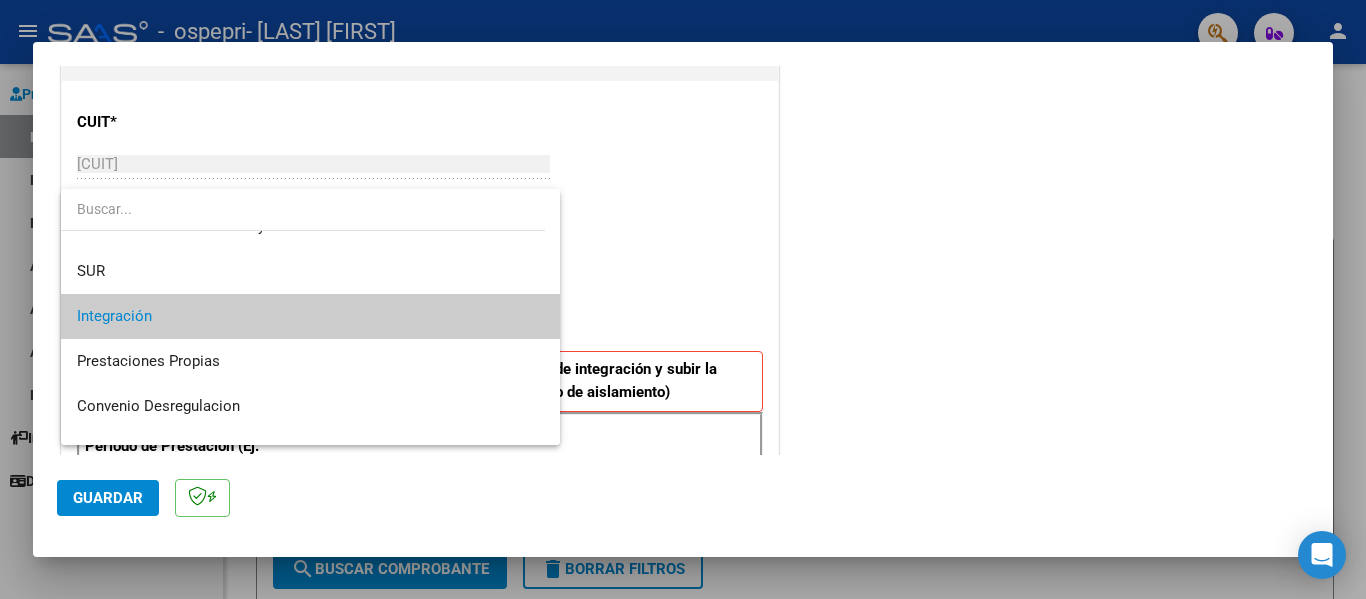 click on "Integración" at bounding box center [310, 316] 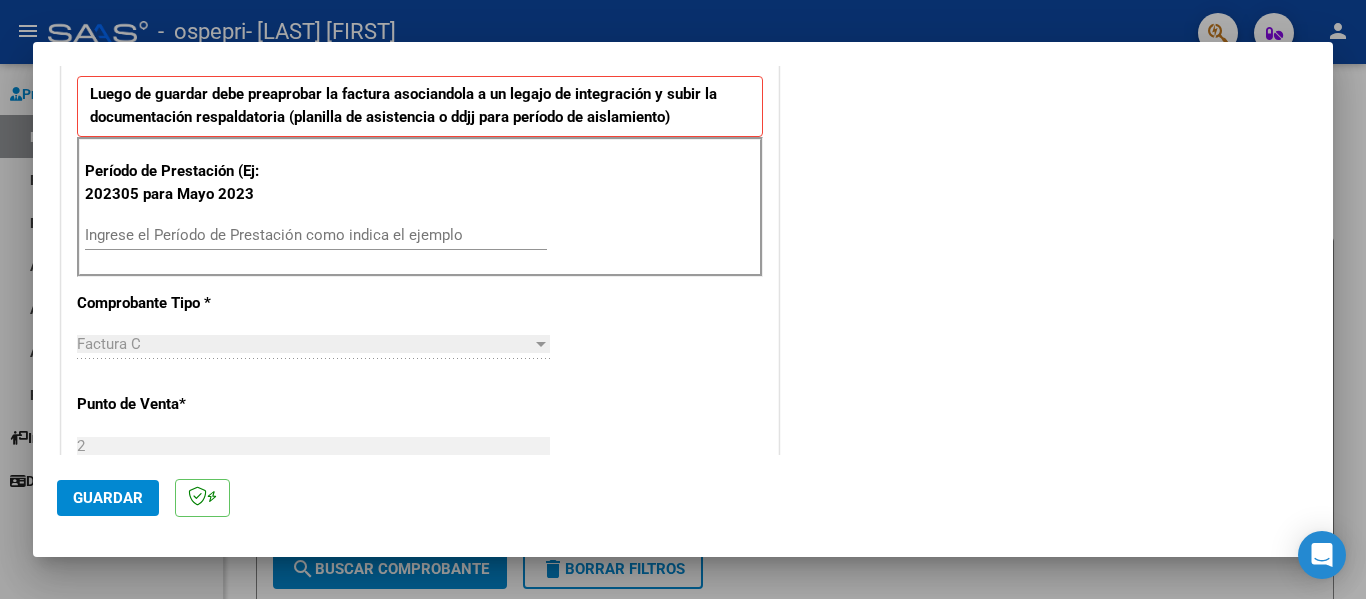 scroll, scrollTop: 511, scrollLeft: 0, axis: vertical 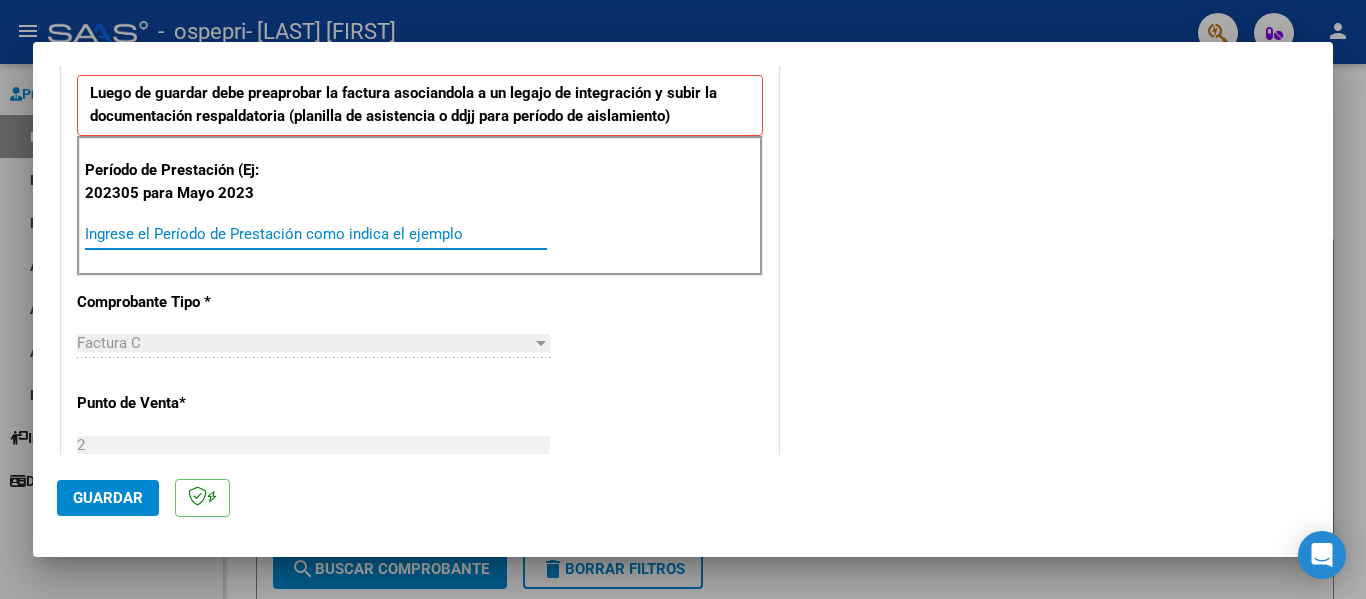 click on "Ingrese el Período de Prestación como indica el ejemplo" at bounding box center [316, 234] 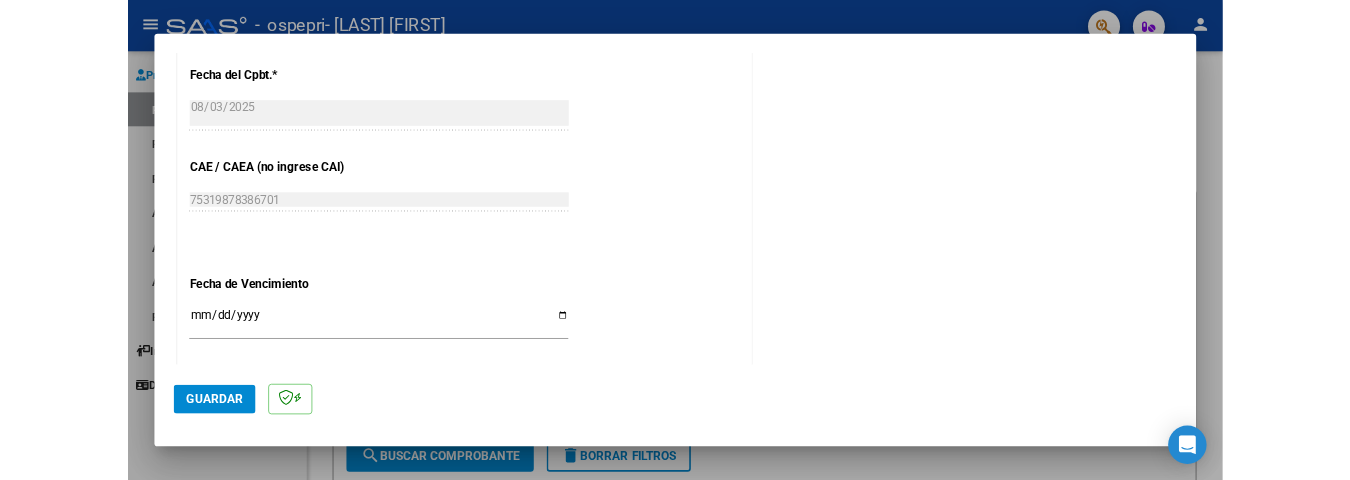 scroll, scrollTop: 1316, scrollLeft: 0, axis: vertical 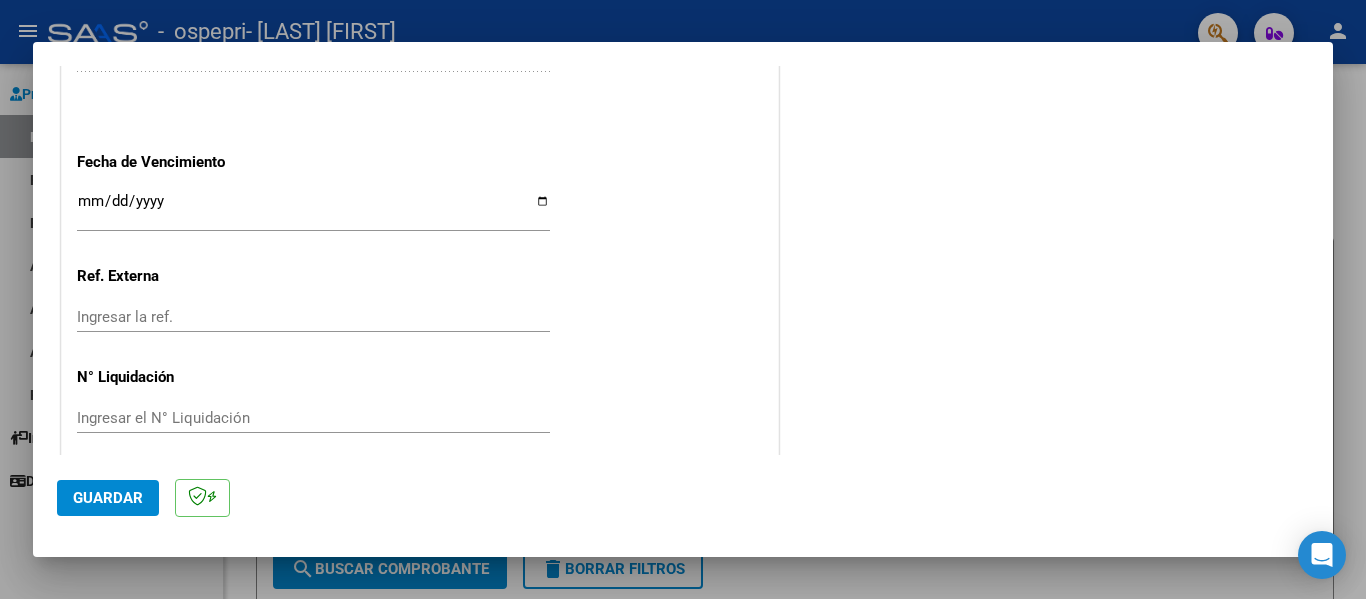 type on "202507" 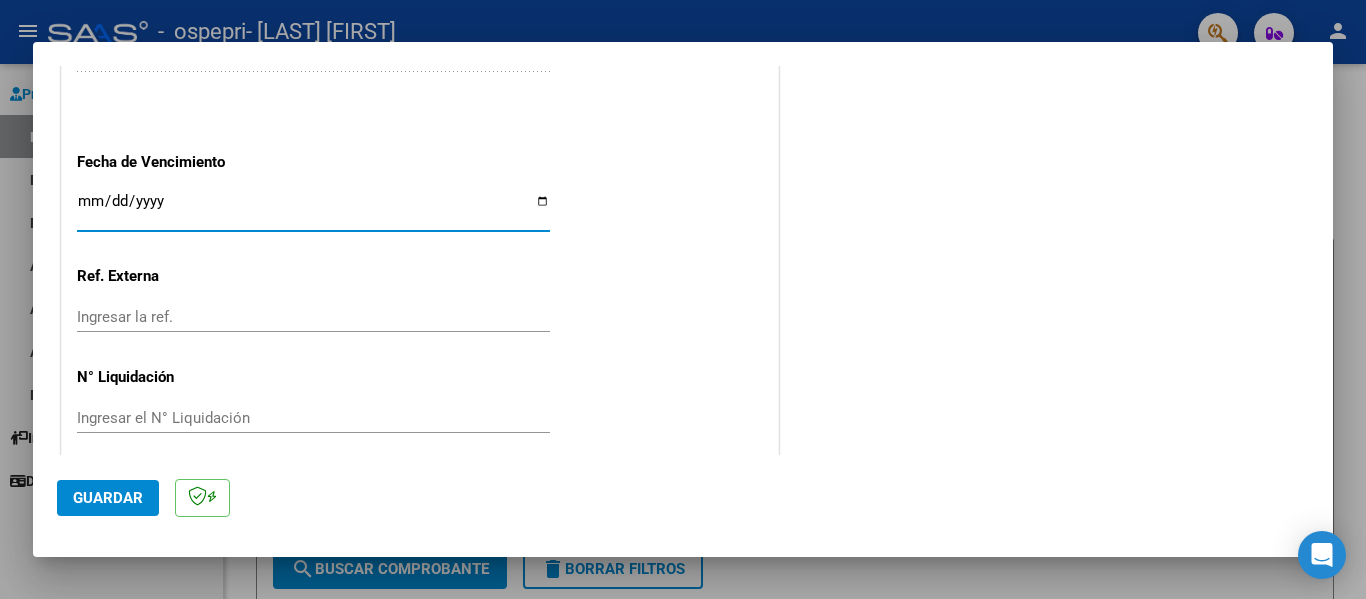 click on "Ingresar la fecha" at bounding box center [313, 209] 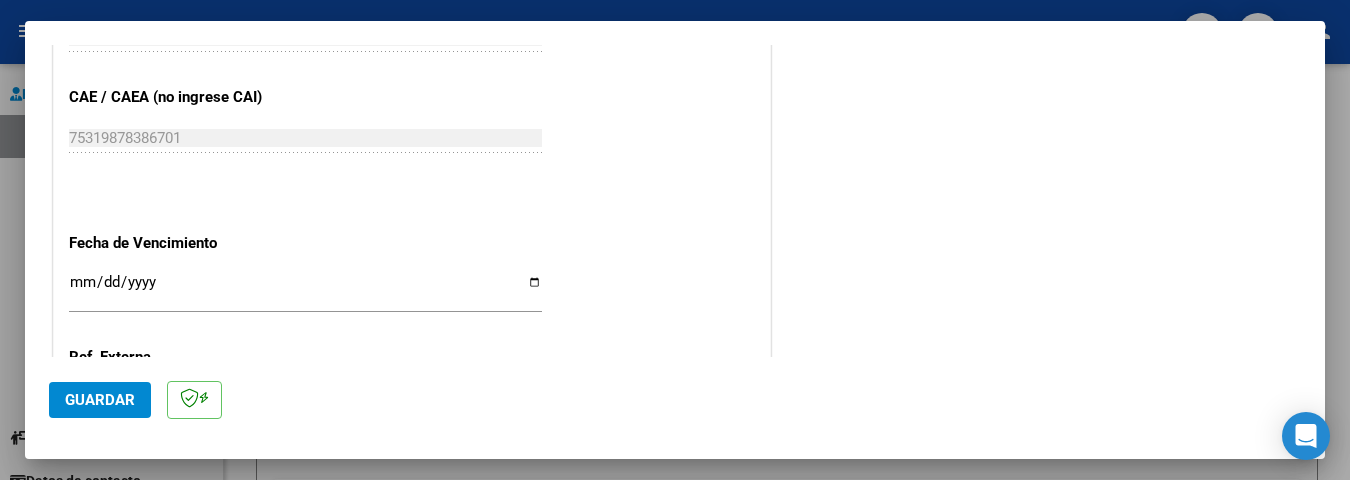 scroll, scrollTop: 1222, scrollLeft: 0, axis: vertical 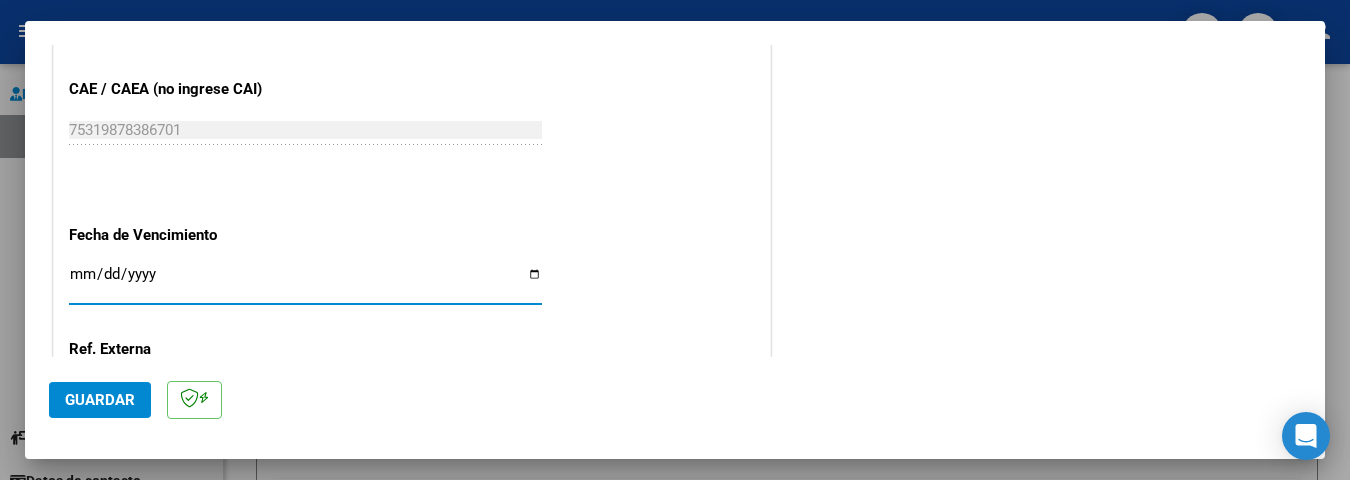 click on "Ingresar la fecha" at bounding box center [305, 282] 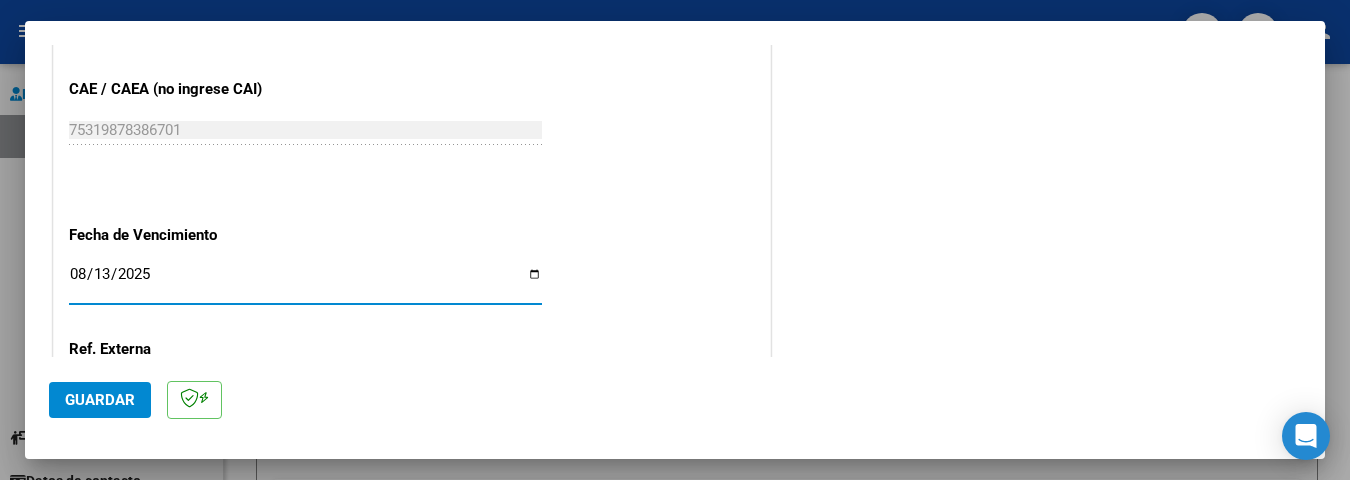 type on "2025-08-13" 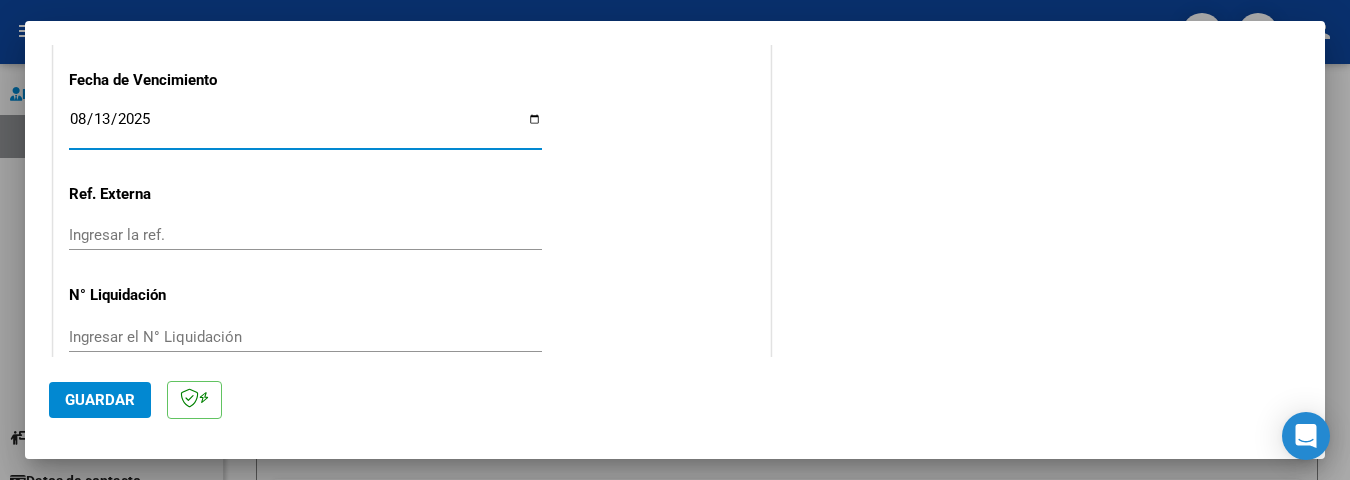 scroll, scrollTop: 1387, scrollLeft: 0, axis: vertical 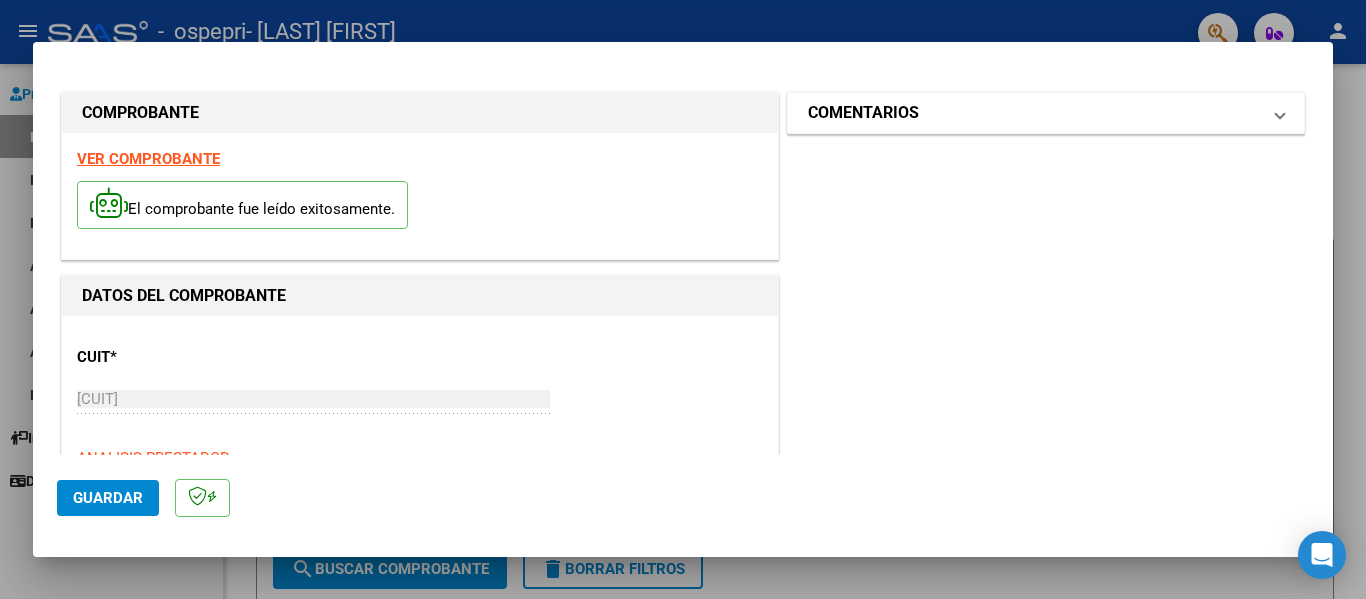 click on "COMENTARIOS" at bounding box center [1034, 113] 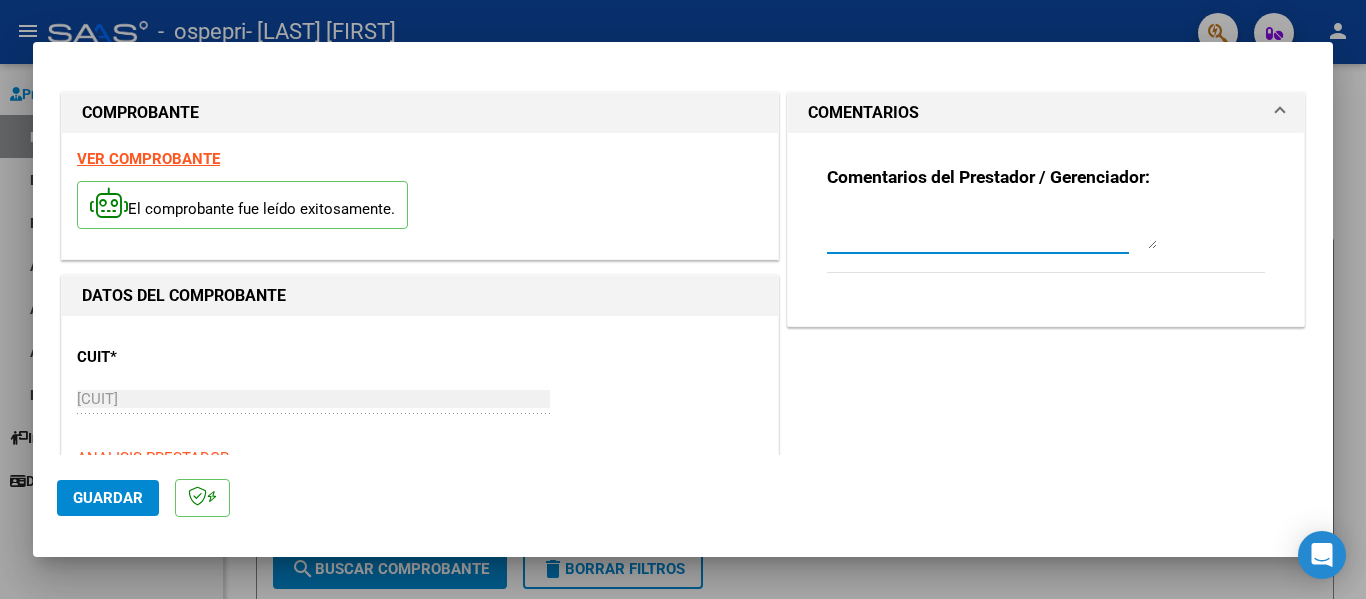 click at bounding box center (992, 229) 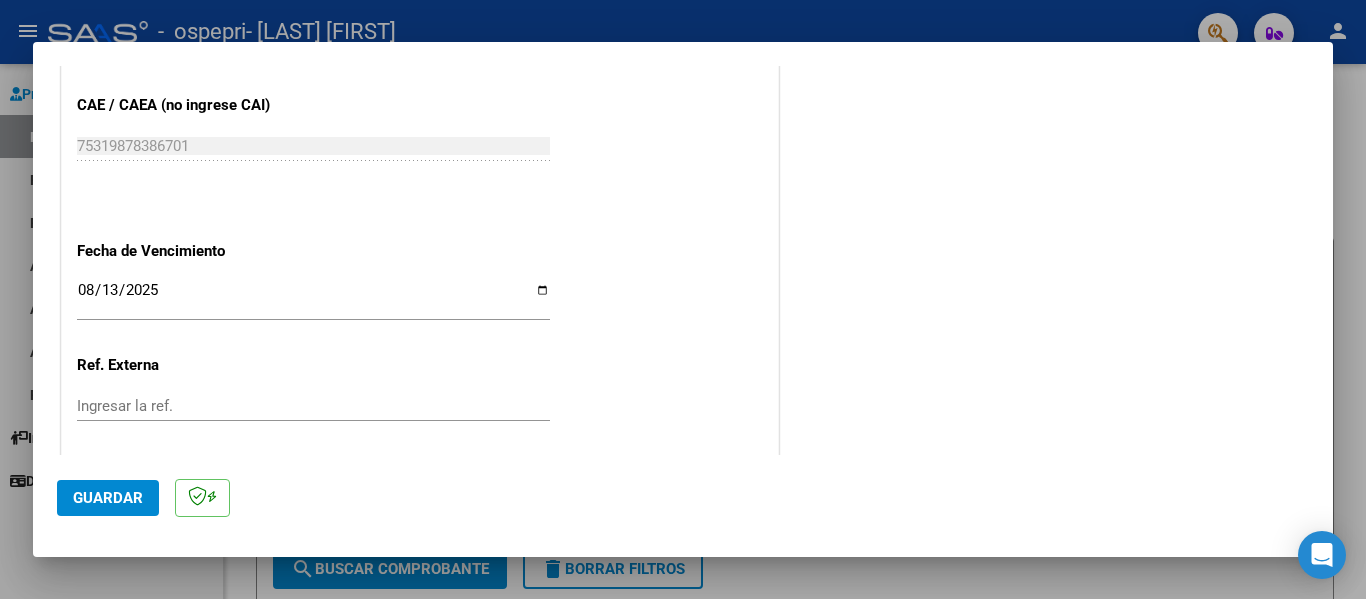 scroll, scrollTop: 1333, scrollLeft: 0, axis: vertical 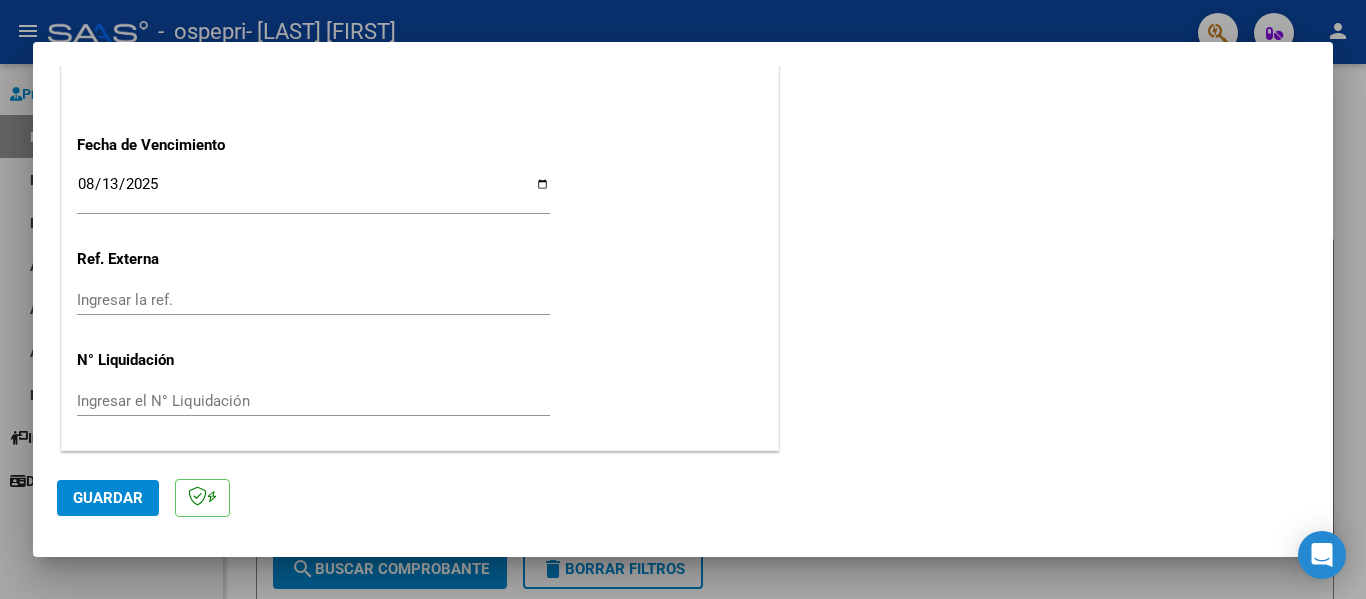 click on "Ingresar el N° Liquidación" 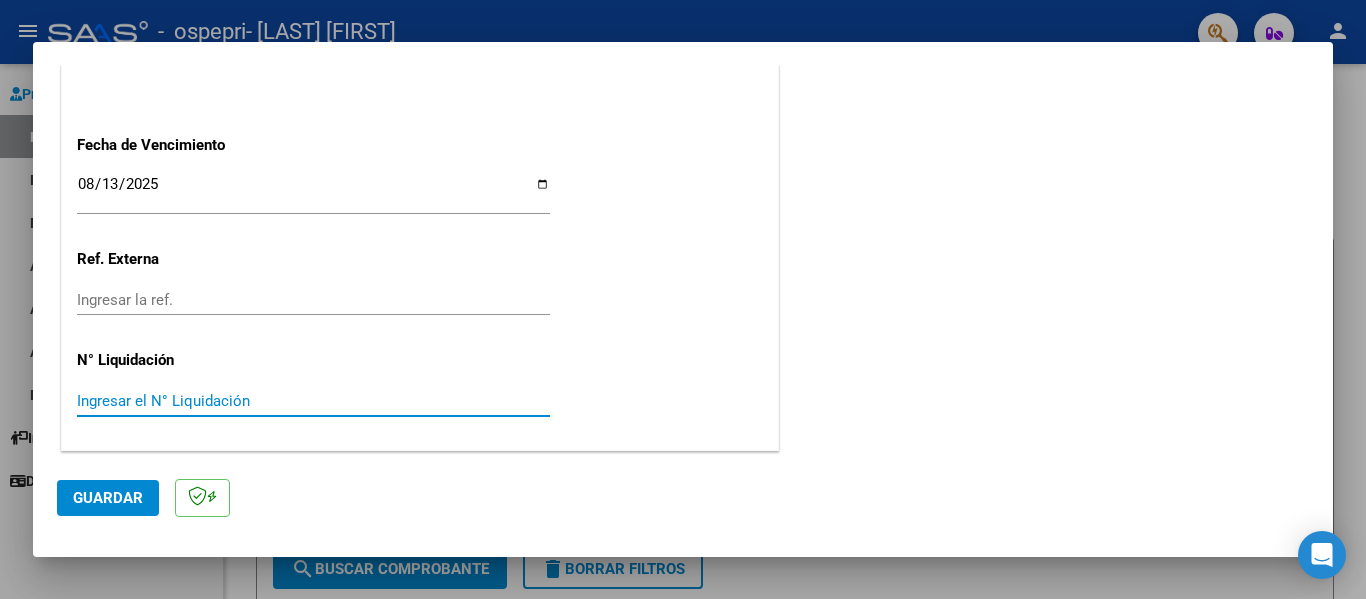 paste on "0000266492" 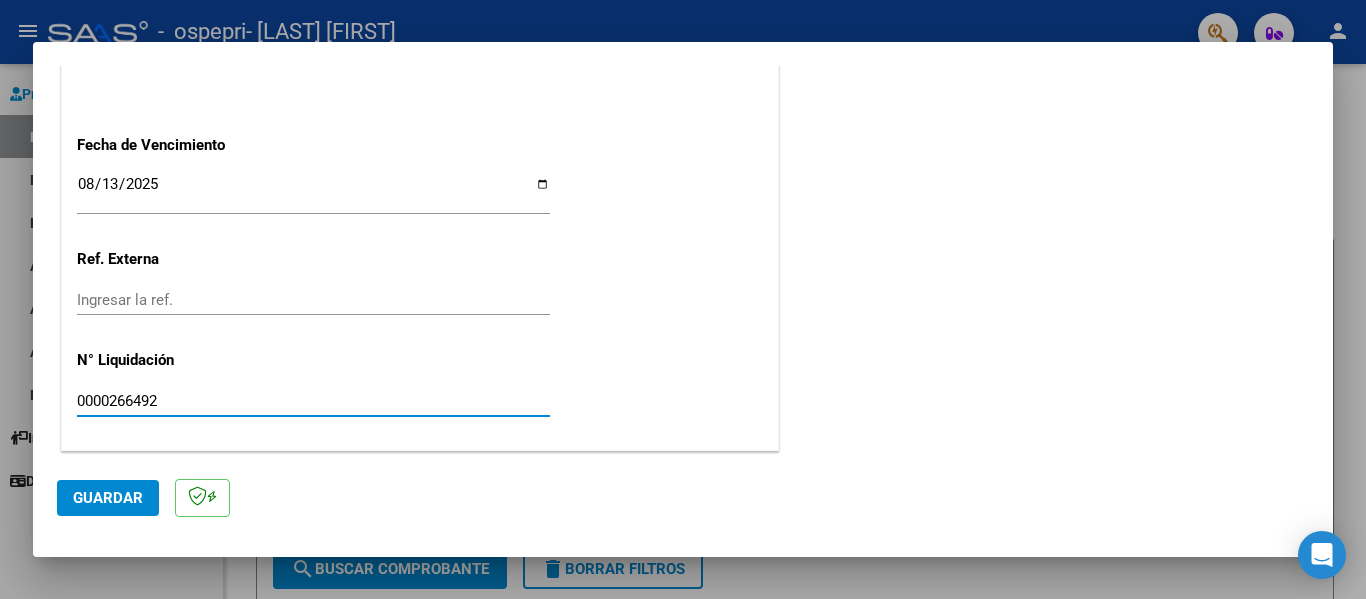 type on "0000266492" 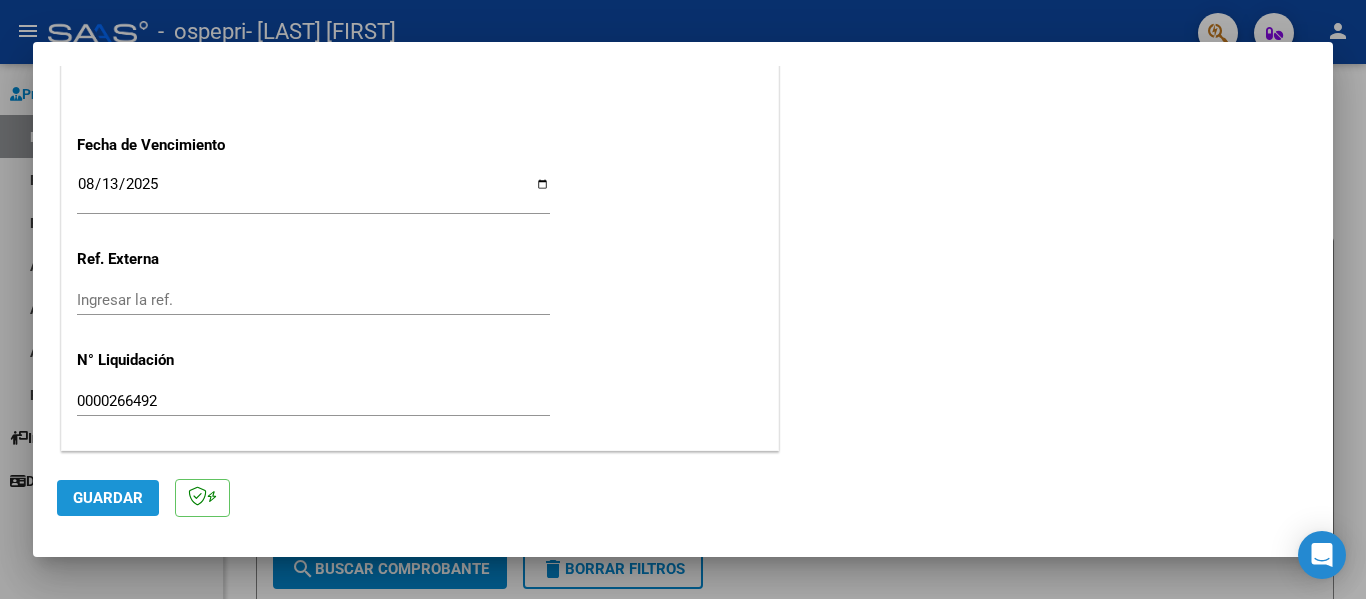 click on "Guardar" 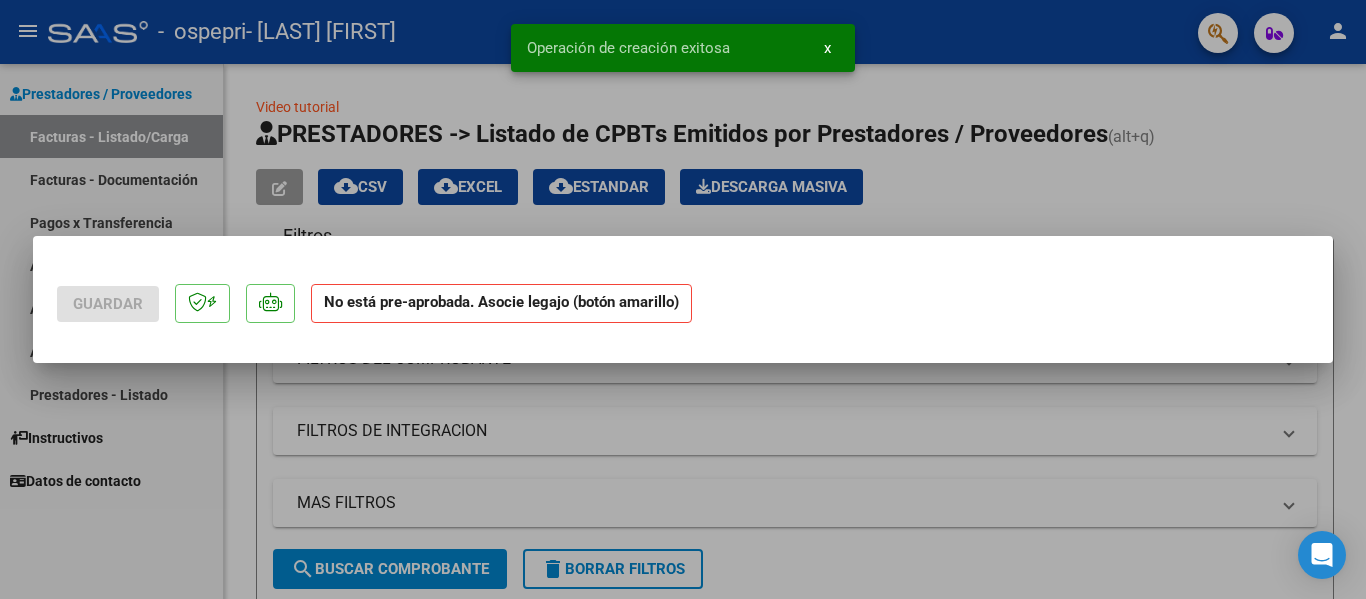 scroll, scrollTop: 0, scrollLeft: 0, axis: both 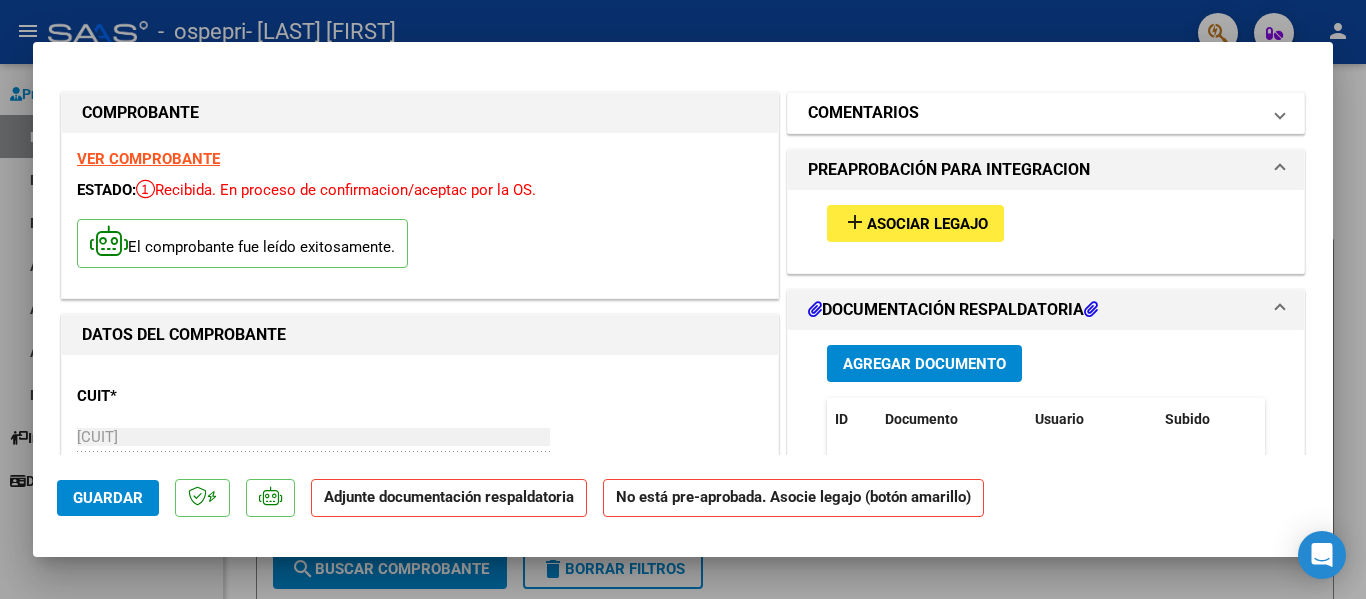 click on "COMENTARIOS" at bounding box center (1034, 113) 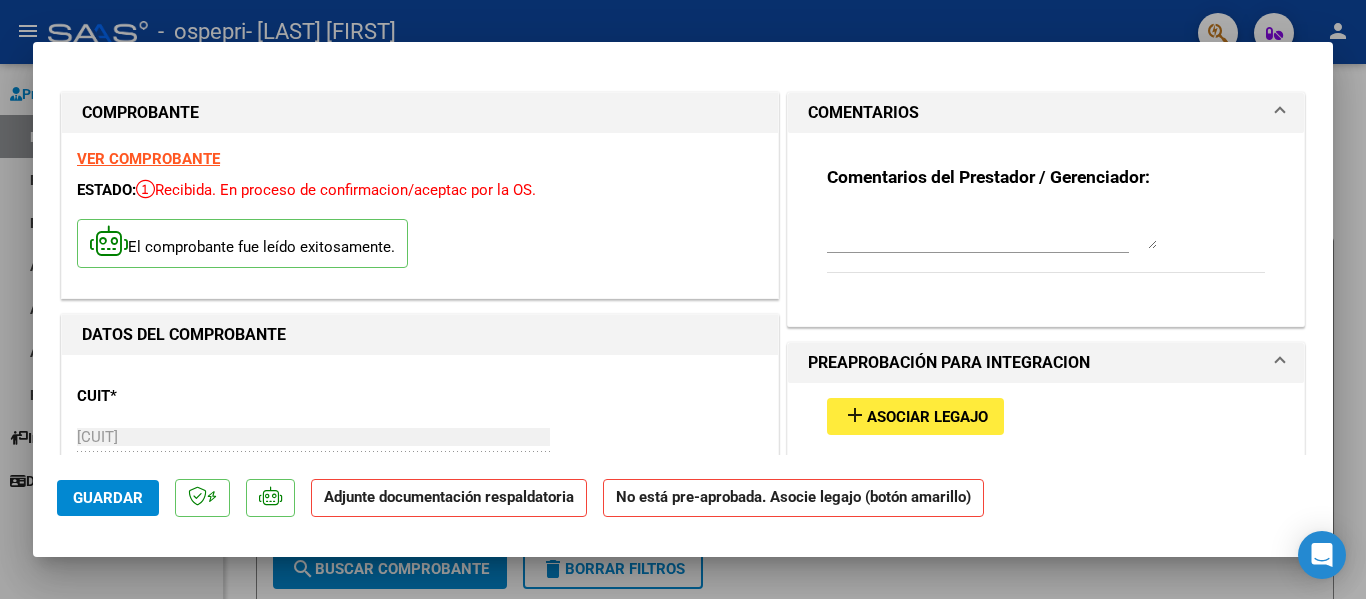 click on "COMENTARIOS" at bounding box center [1034, 113] 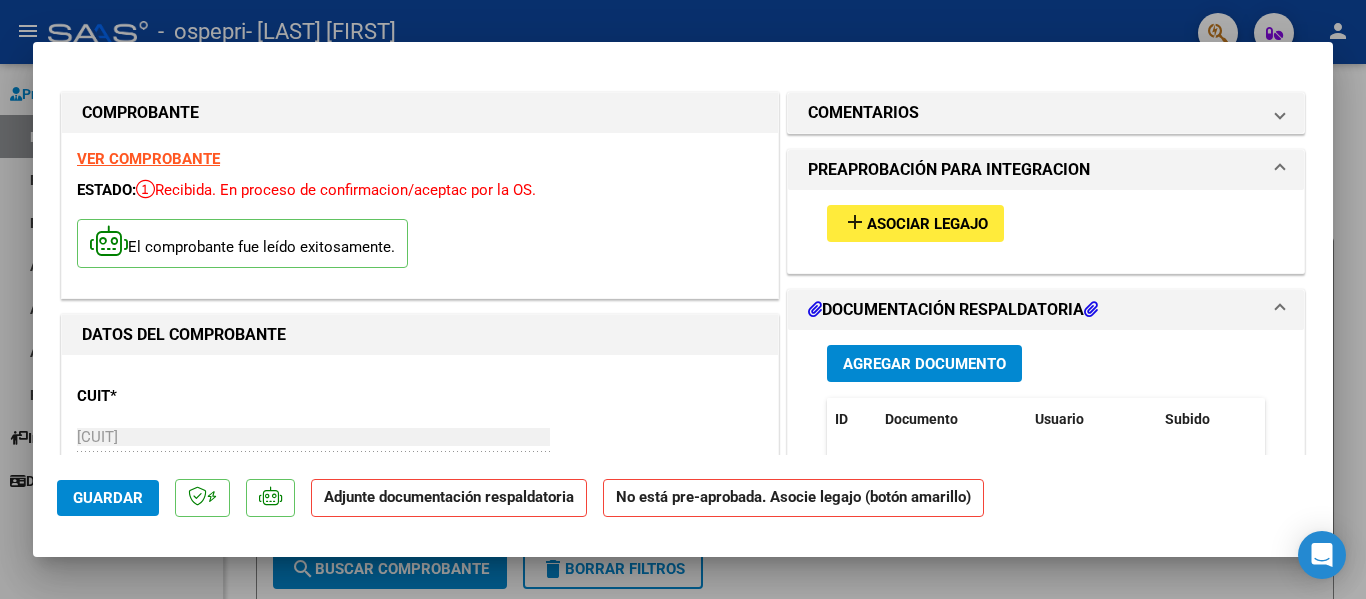 click on "Asociar Legajo" at bounding box center [927, 224] 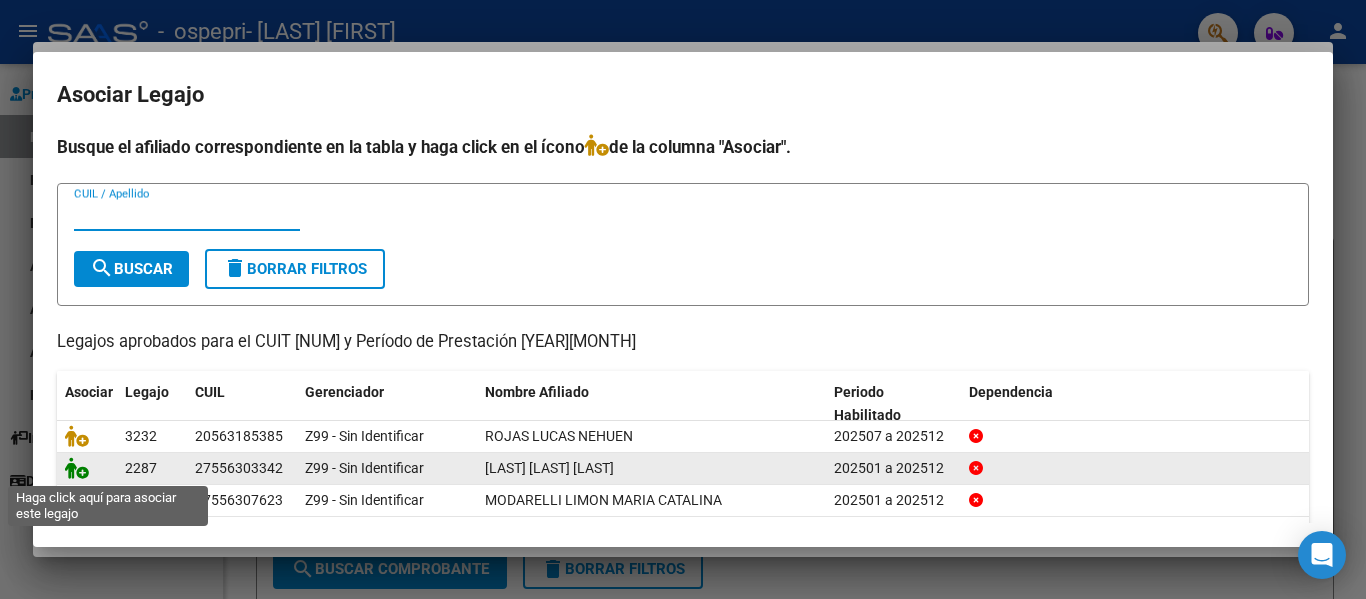 click 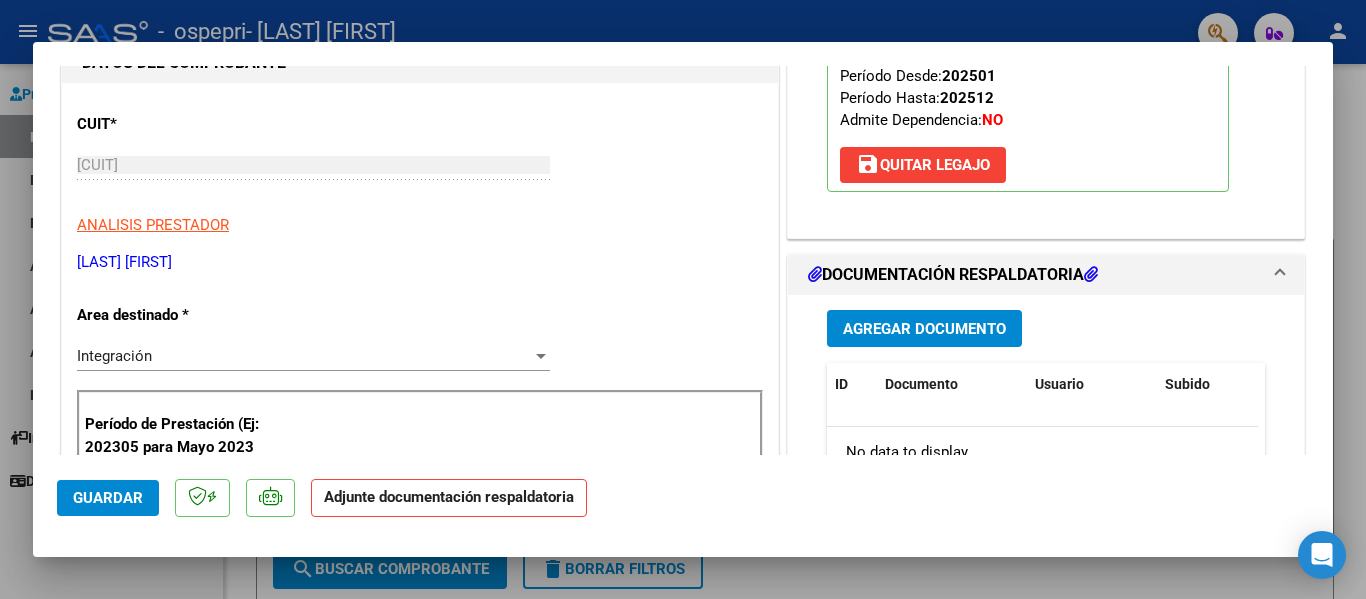 scroll, scrollTop: 273, scrollLeft: 0, axis: vertical 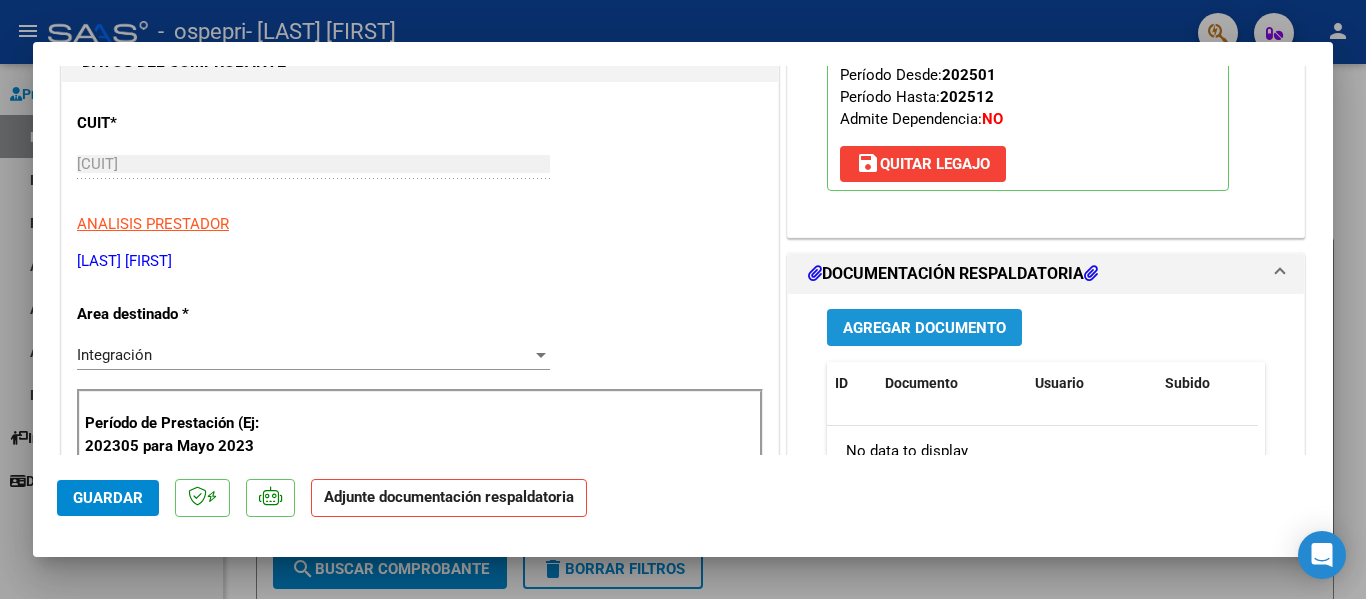 click on "Agregar Documento" at bounding box center [924, 328] 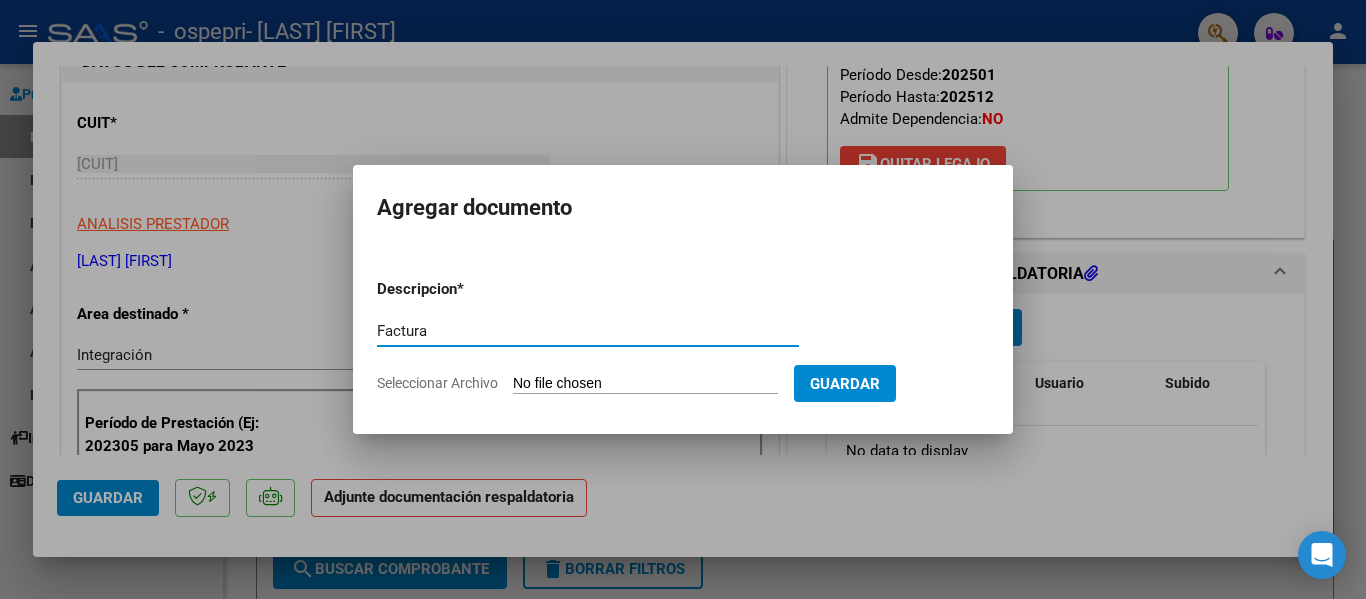 type on "Factura" 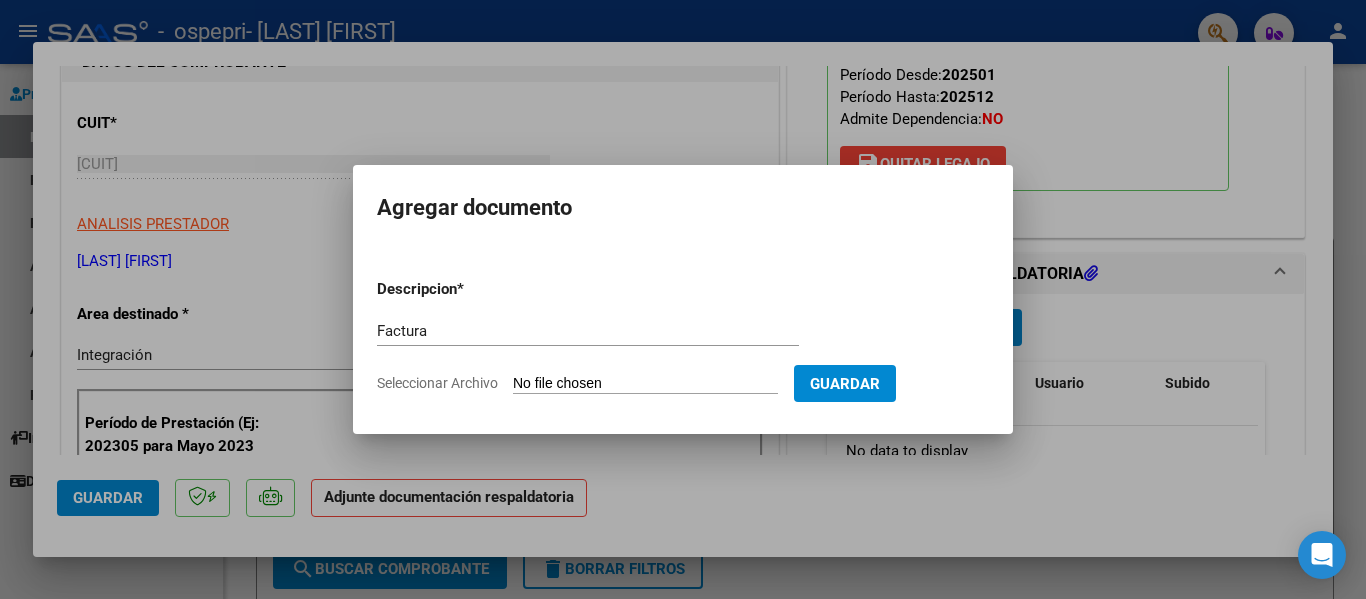 click on "Seleccionar Archivo" at bounding box center [645, 384] 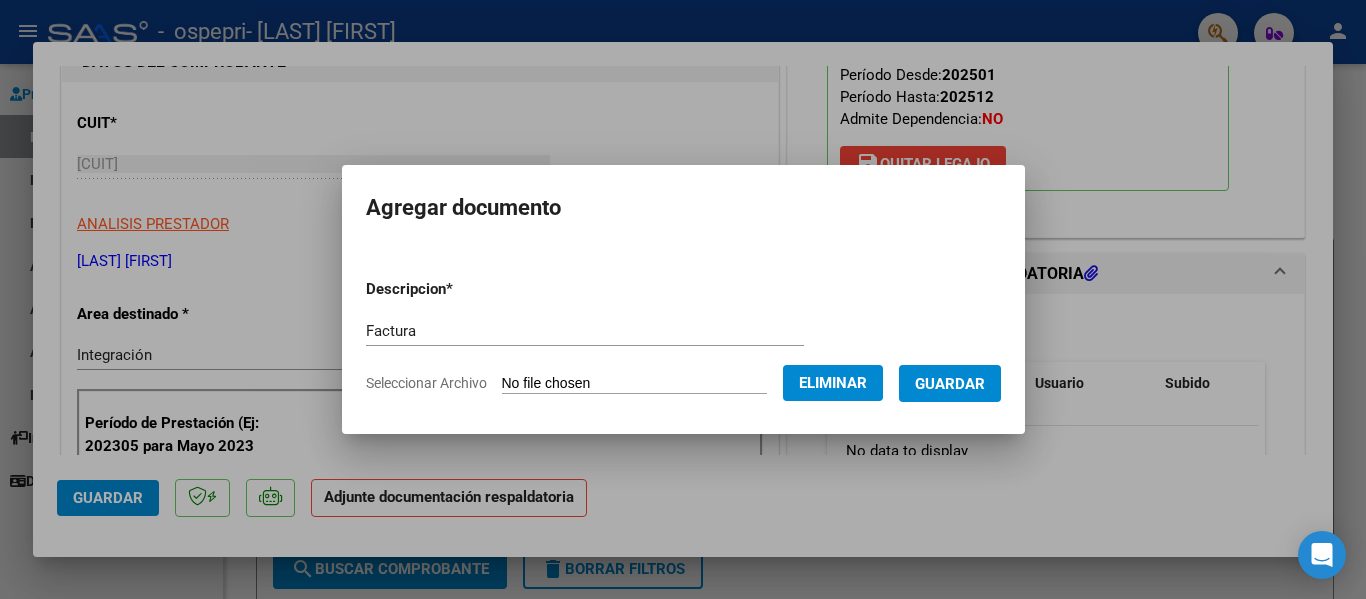 click on "Guardar" at bounding box center [950, 384] 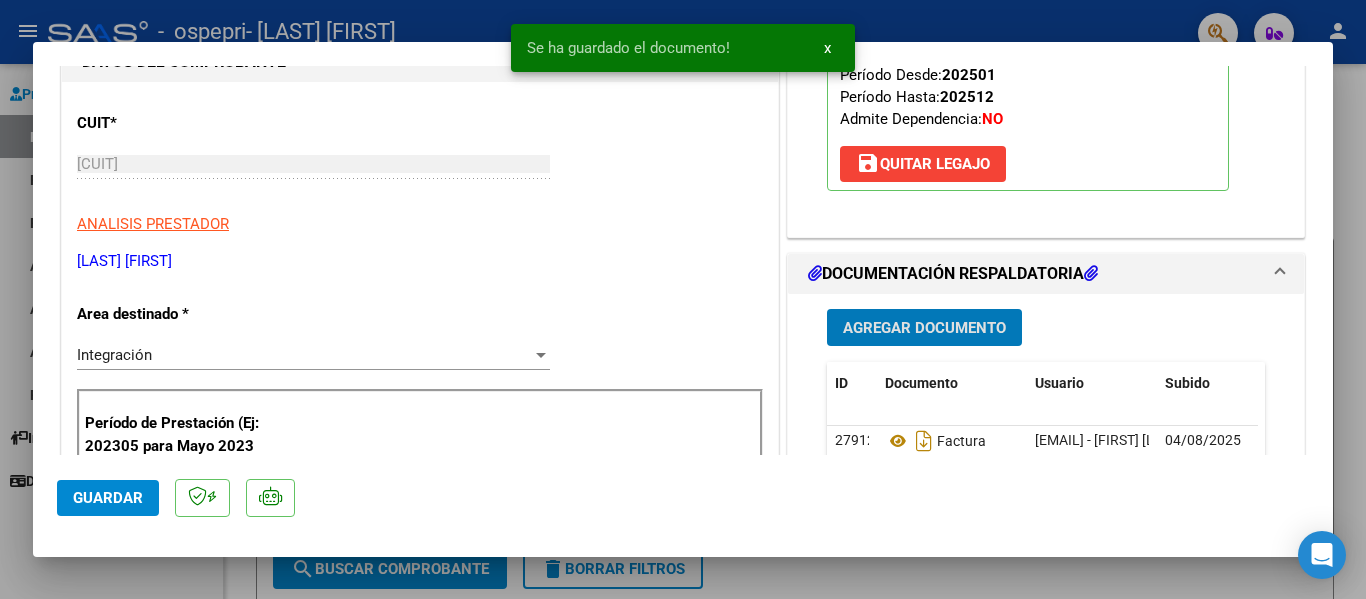 click on "Agregar Documento" at bounding box center (924, 328) 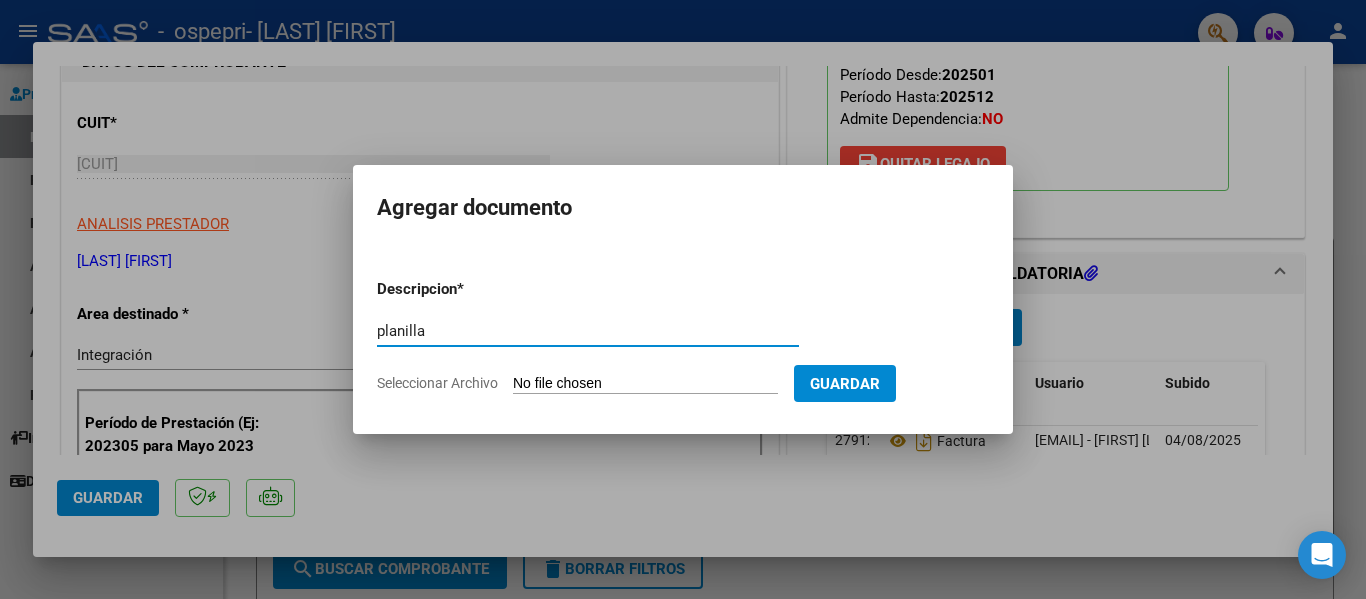 type on "planilla" 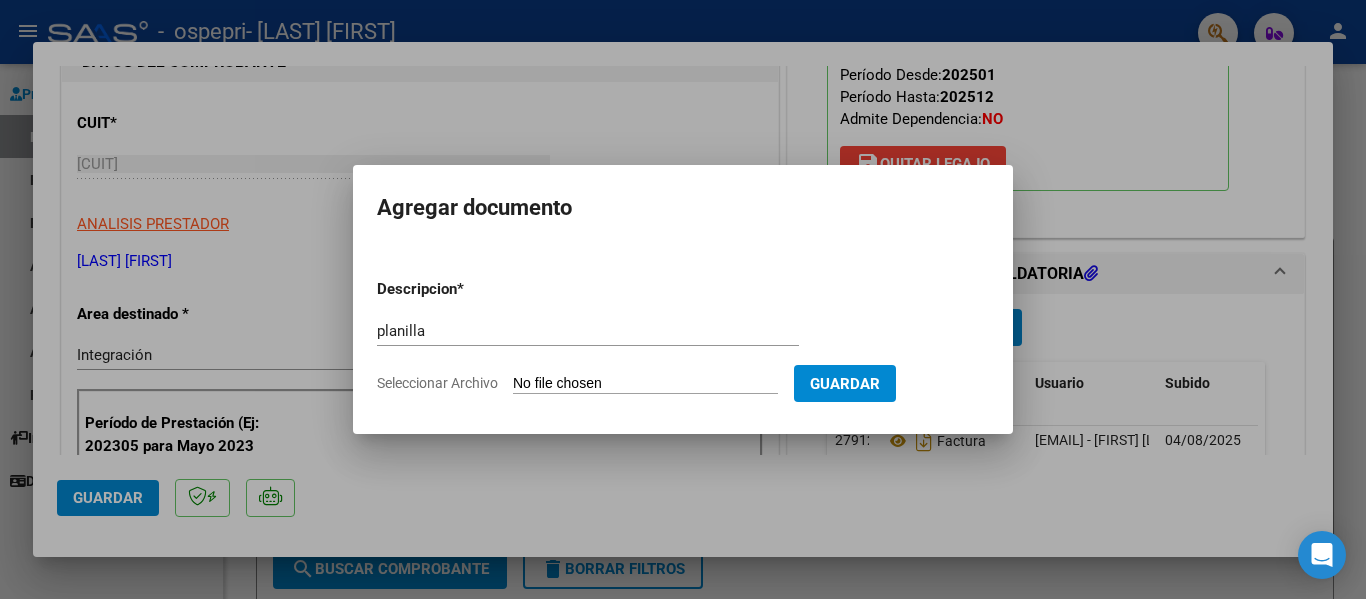type on "C:\fakepath\Informe de asistencia [LAST] [FIRST] [MONTH] .pdf" 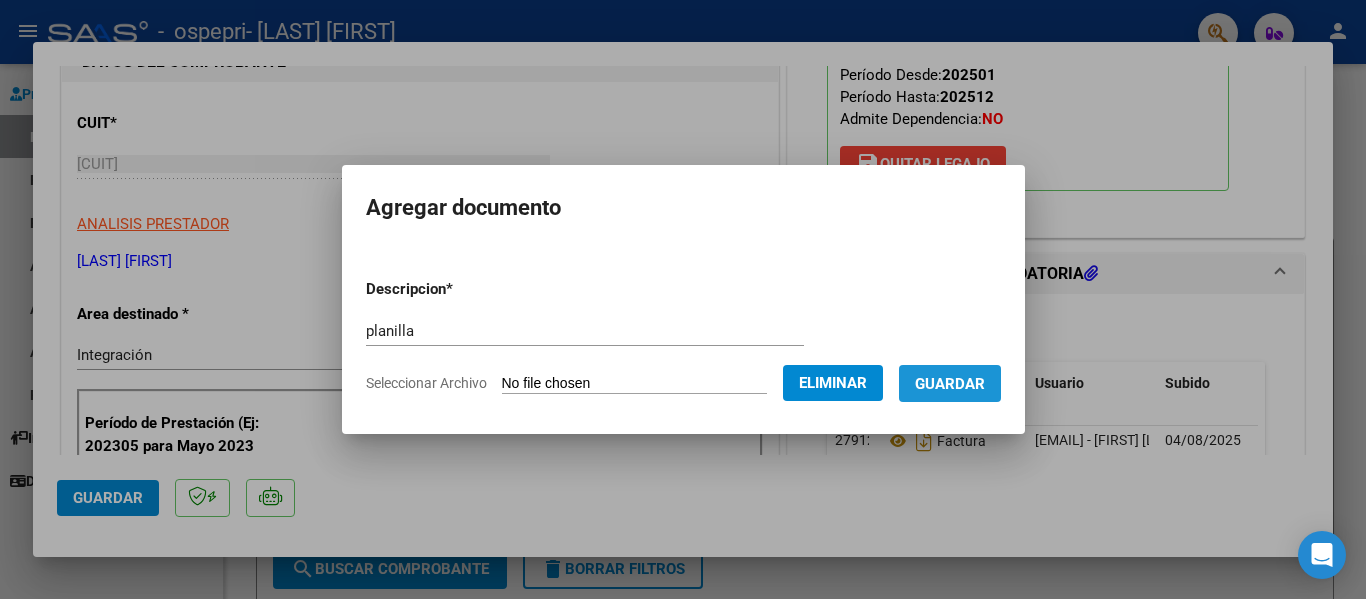 click on "Guardar" at bounding box center (950, 383) 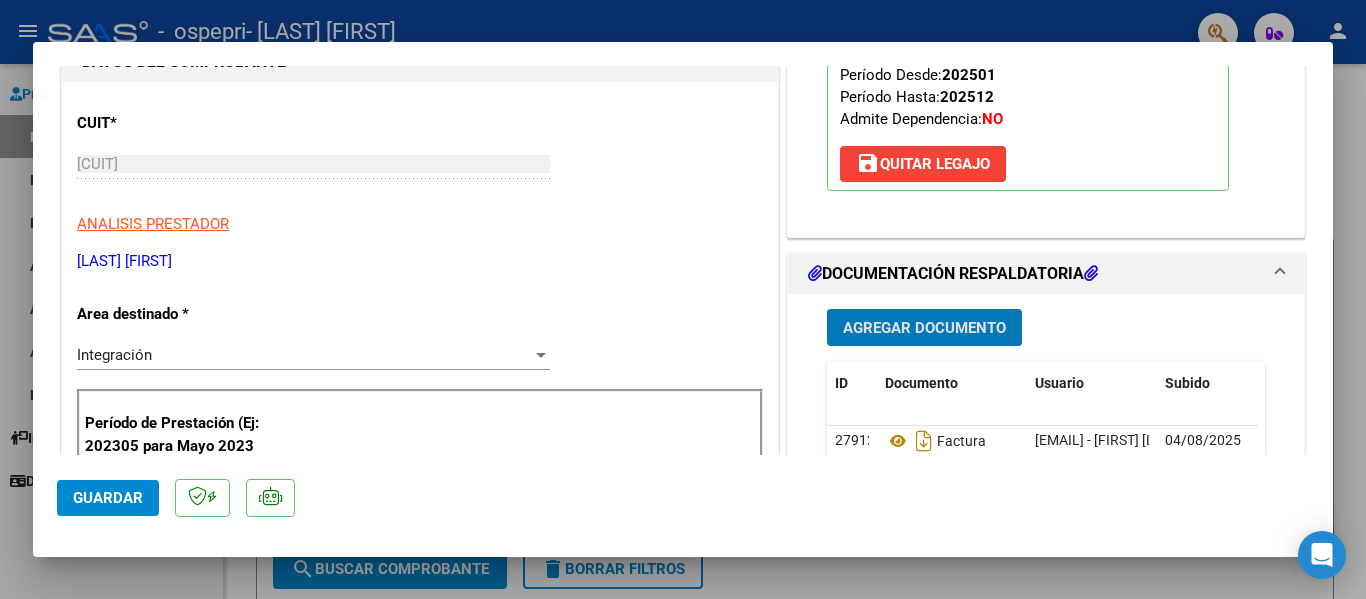 click on "Agregar Documento" at bounding box center [924, 327] 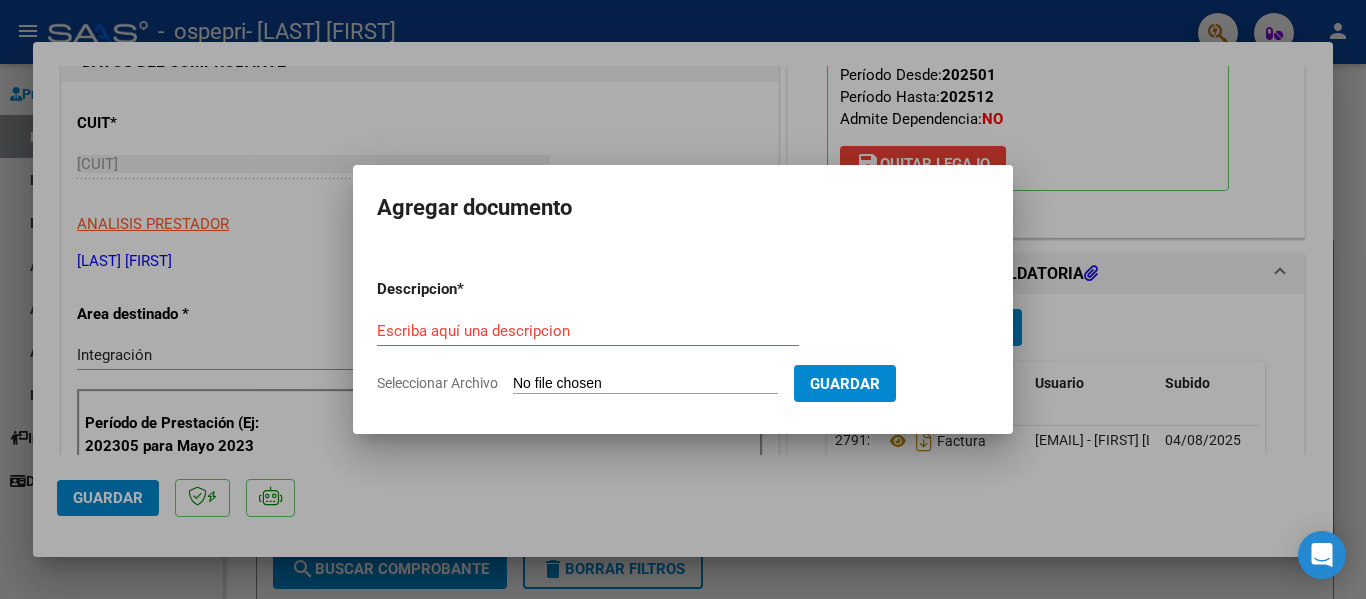 click on "Descripcion  *   Escriba aquí una descripcion  Seleccionar Archivo Guardar" at bounding box center (683, 336) 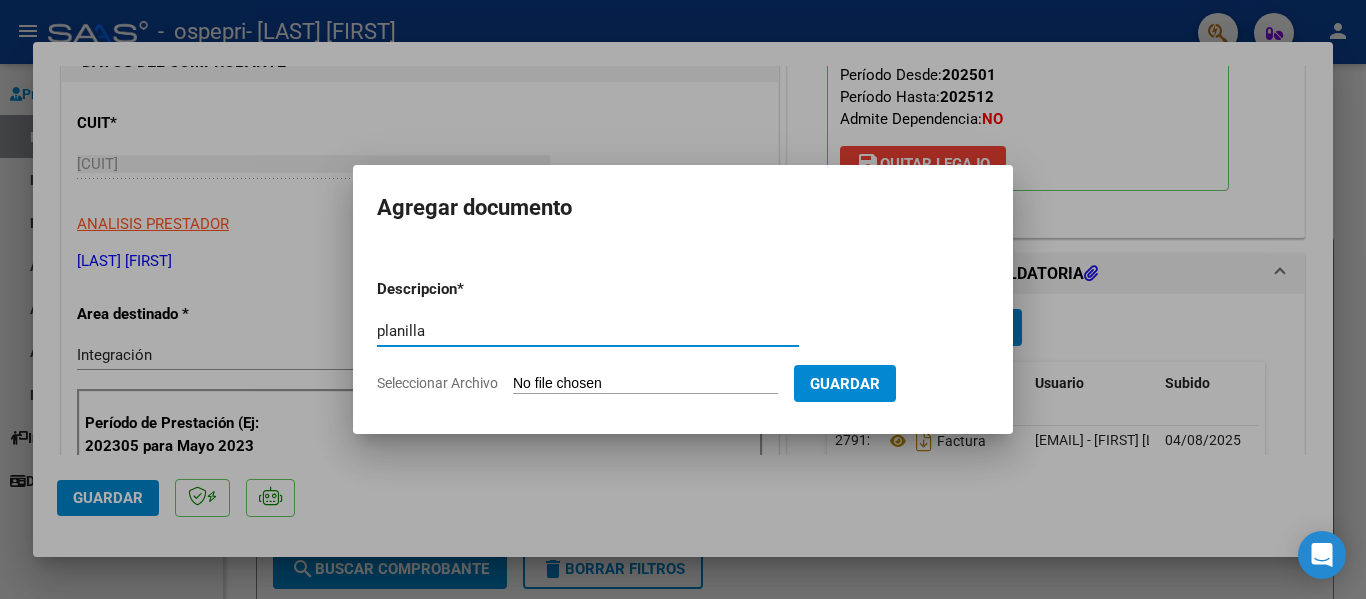 type on "planilla" 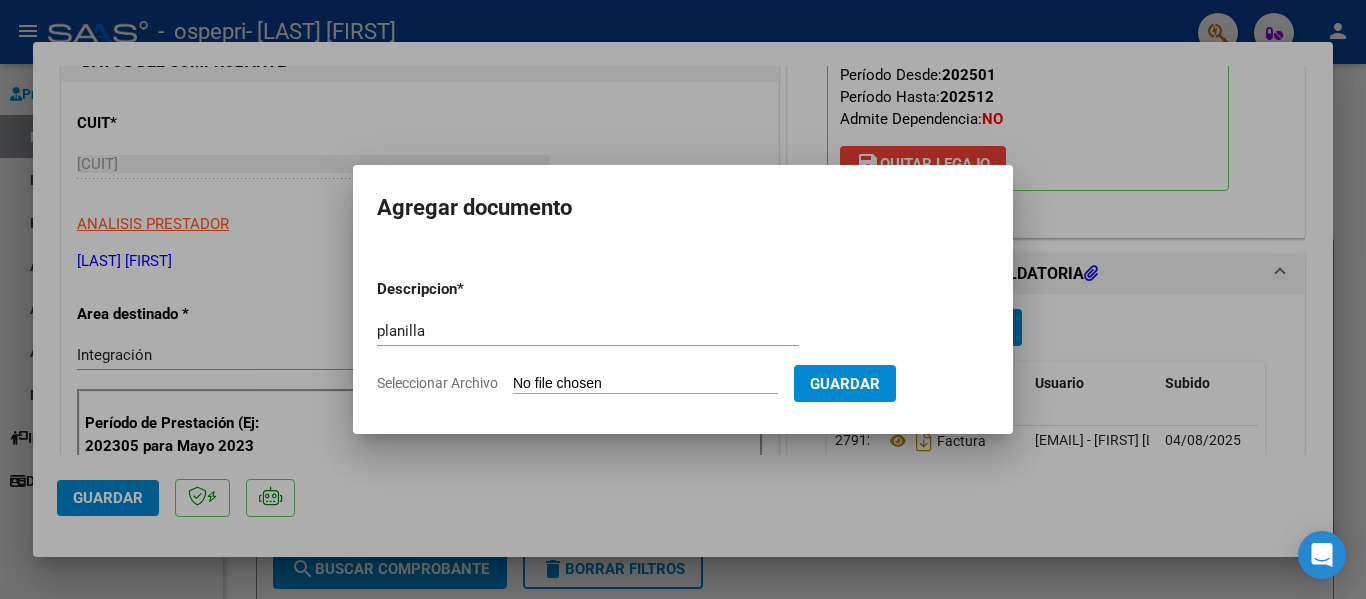 type on "C:\fakepath\Informe de asistencia [LAST] [FIRST] [MONTH] .pdf" 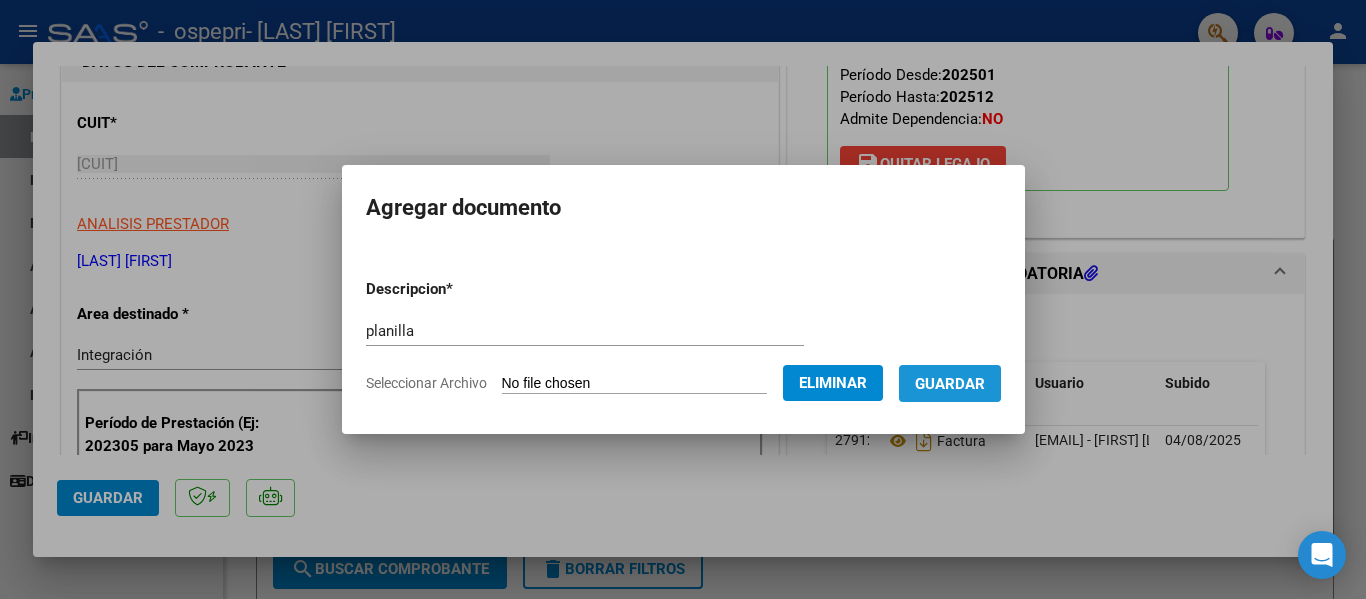 click on "Guardar" at bounding box center (950, 384) 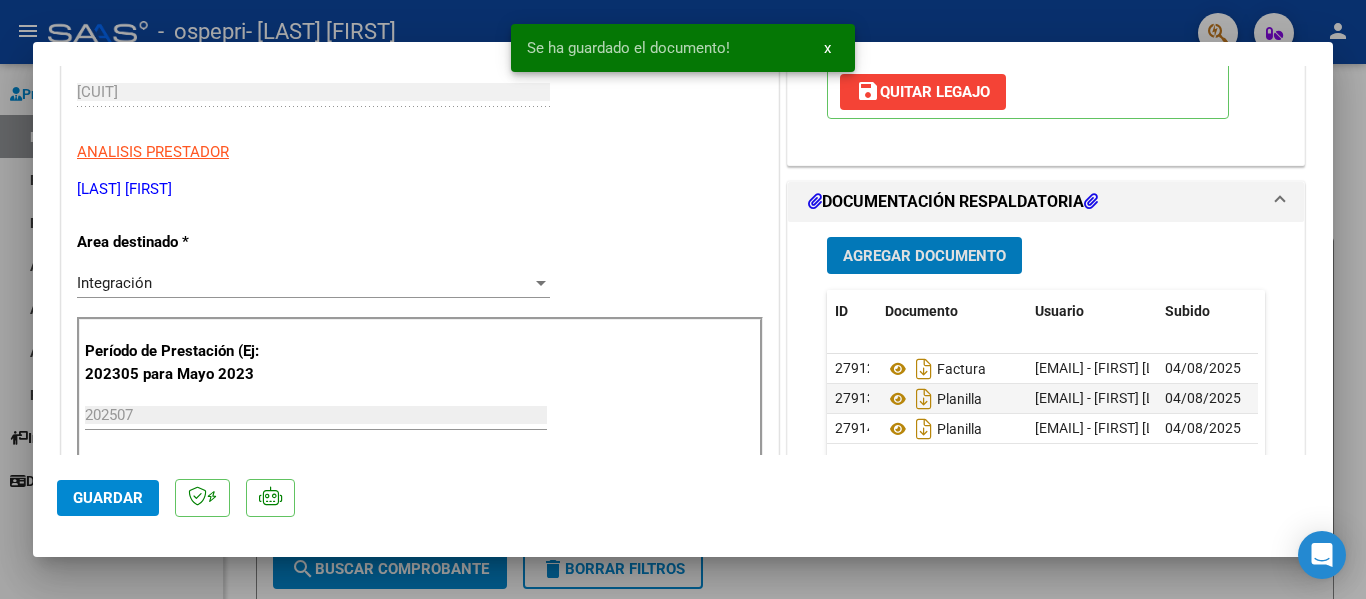 scroll, scrollTop: 463, scrollLeft: 0, axis: vertical 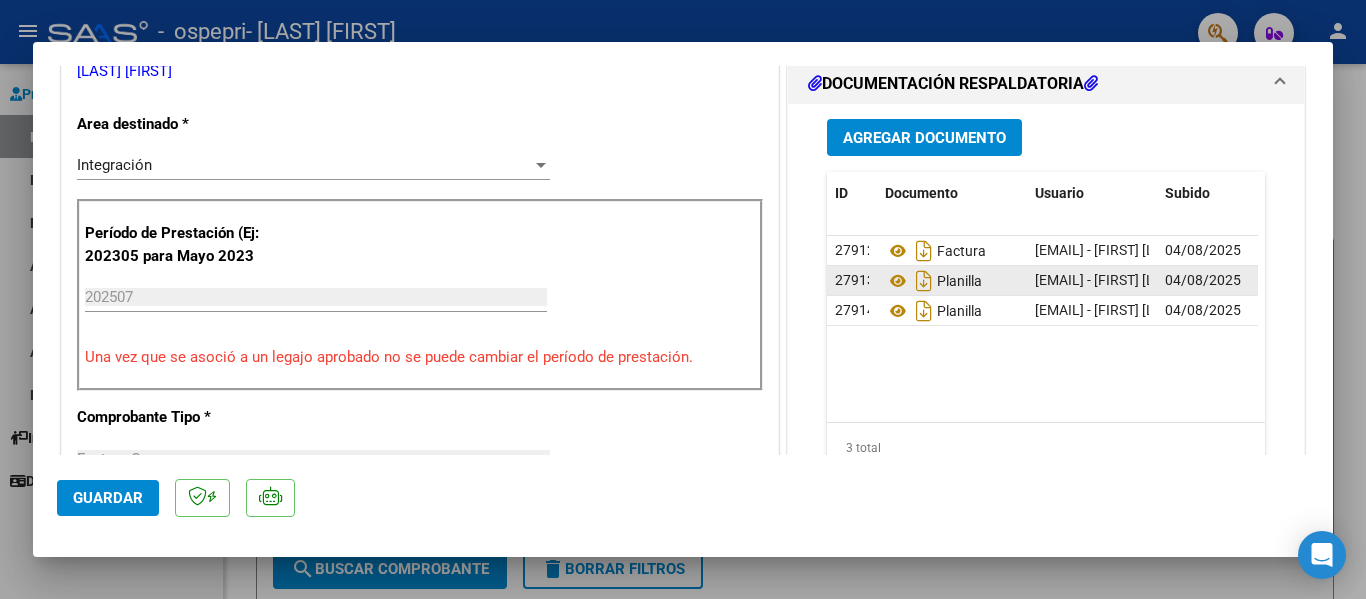 drag, startPoint x: 864, startPoint y: 282, endPoint x: 842, endPoint y: 278, distance: 22.36068 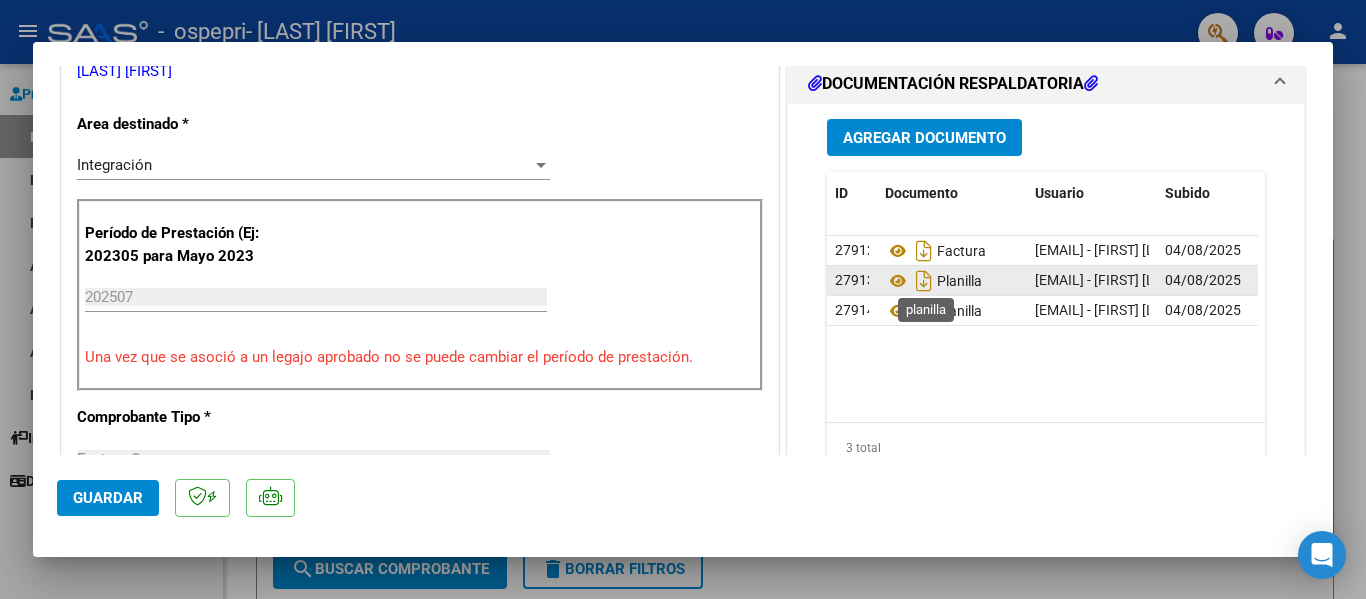 click on "Planilla" 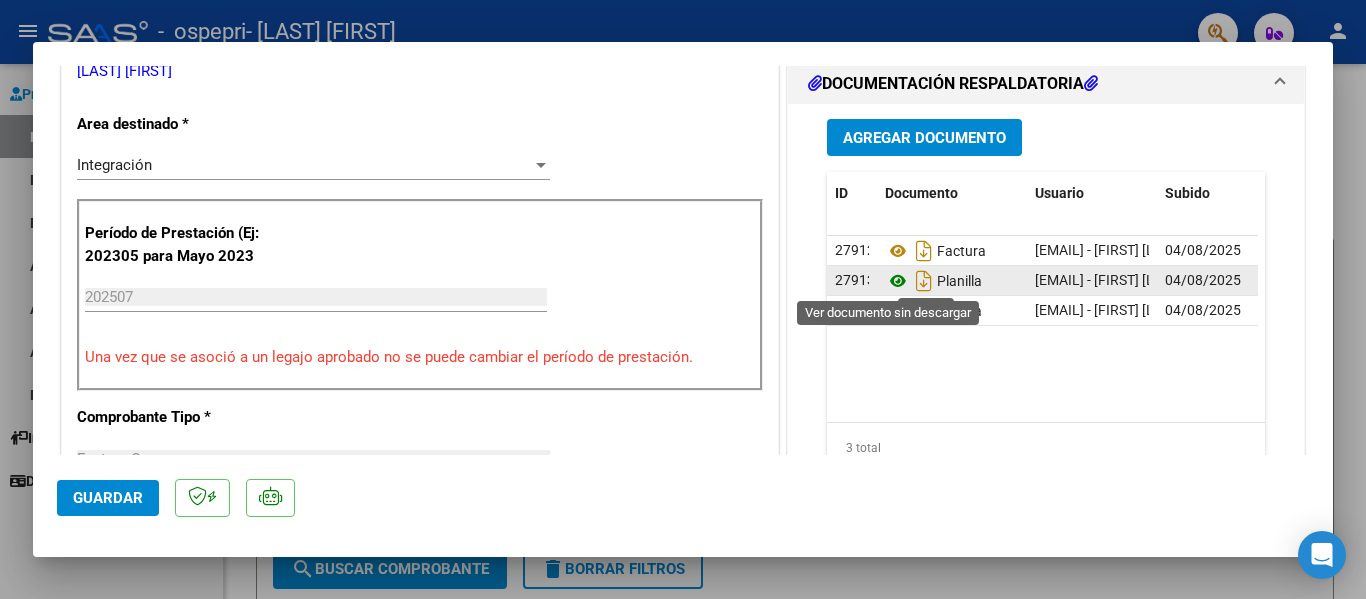 click 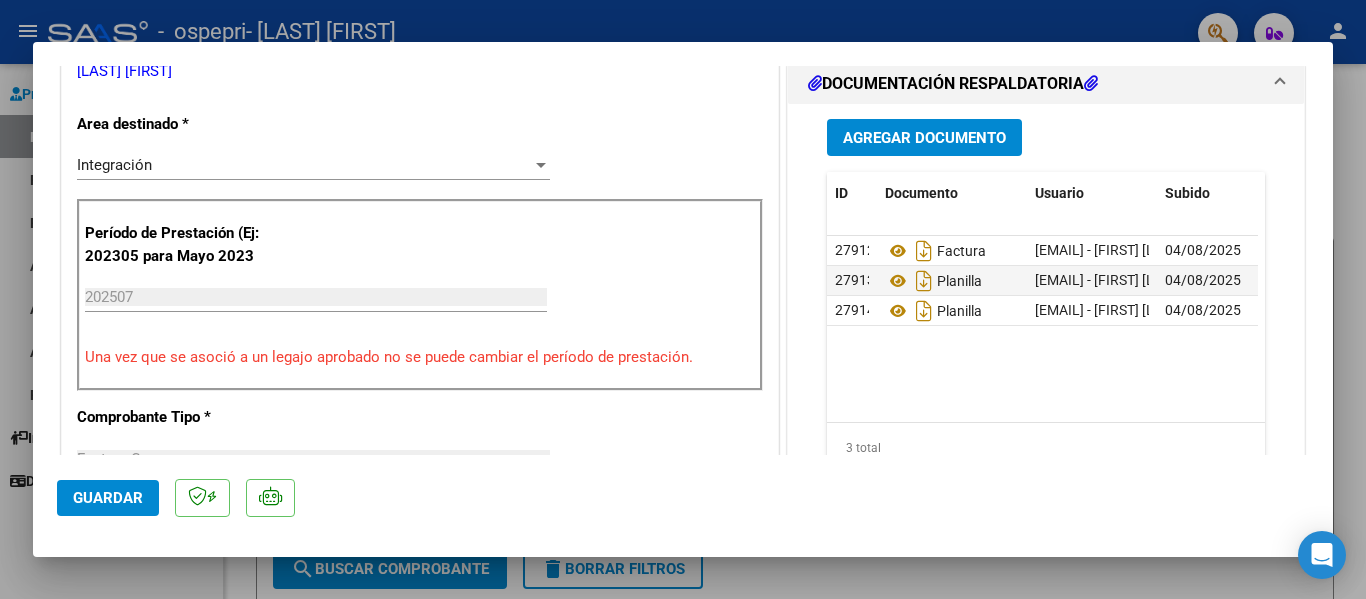 scroll, scrollTop: 448, scrollLeft: 0, axis: vertical 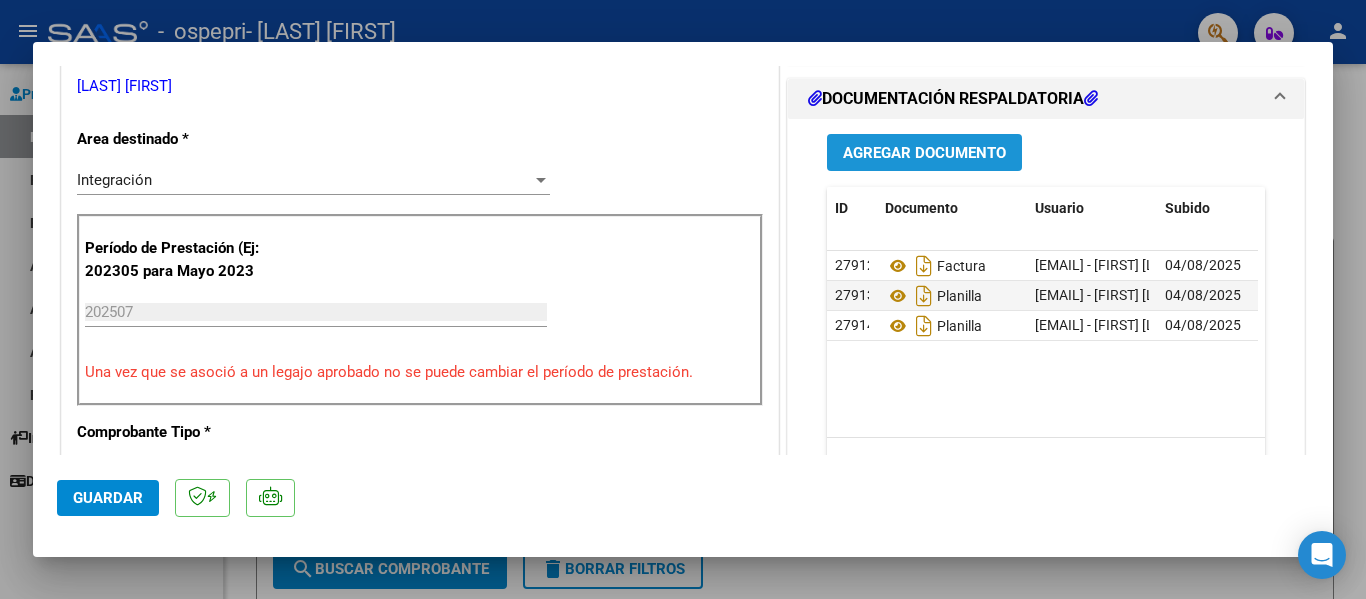 click on "Agregar Documento" at bounding box center [924, 153] 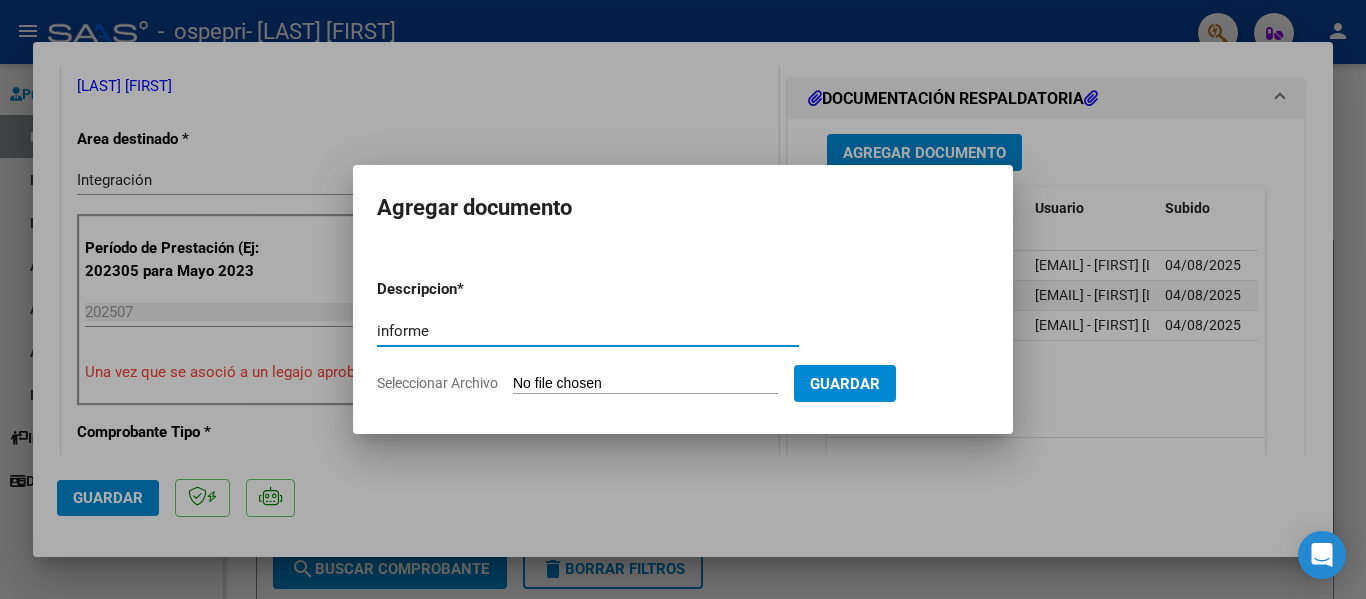 type on "informe" 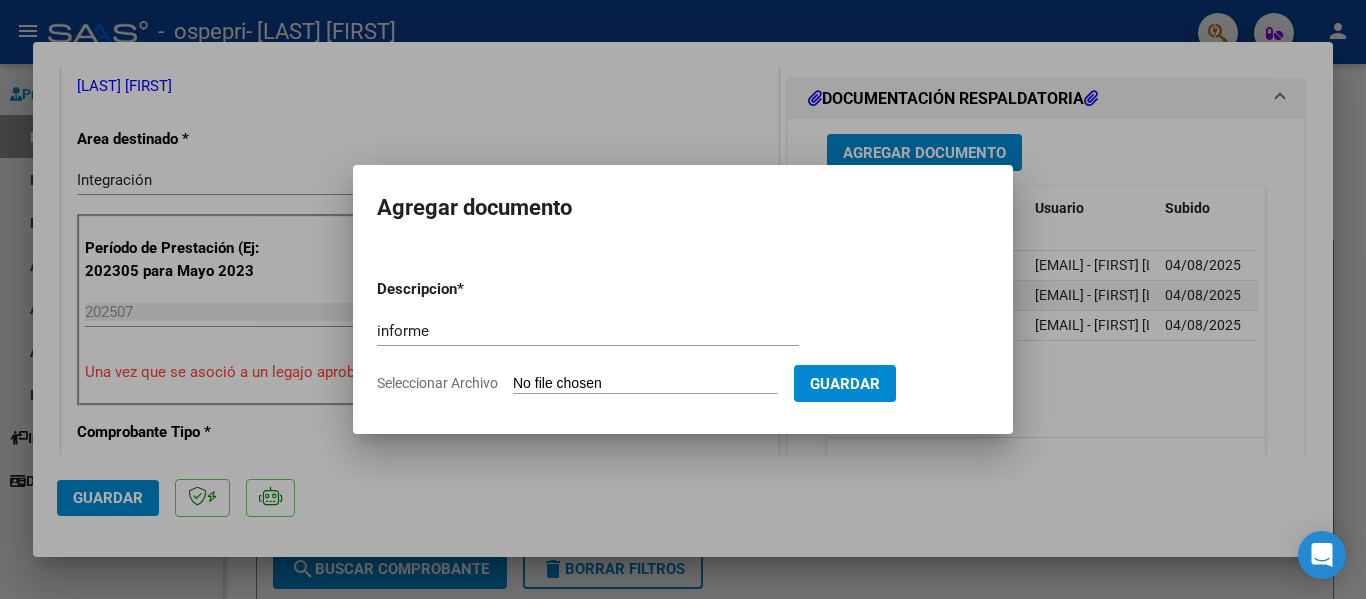 click on "Seleccionar Archivo" at bounding box center (645, 384) 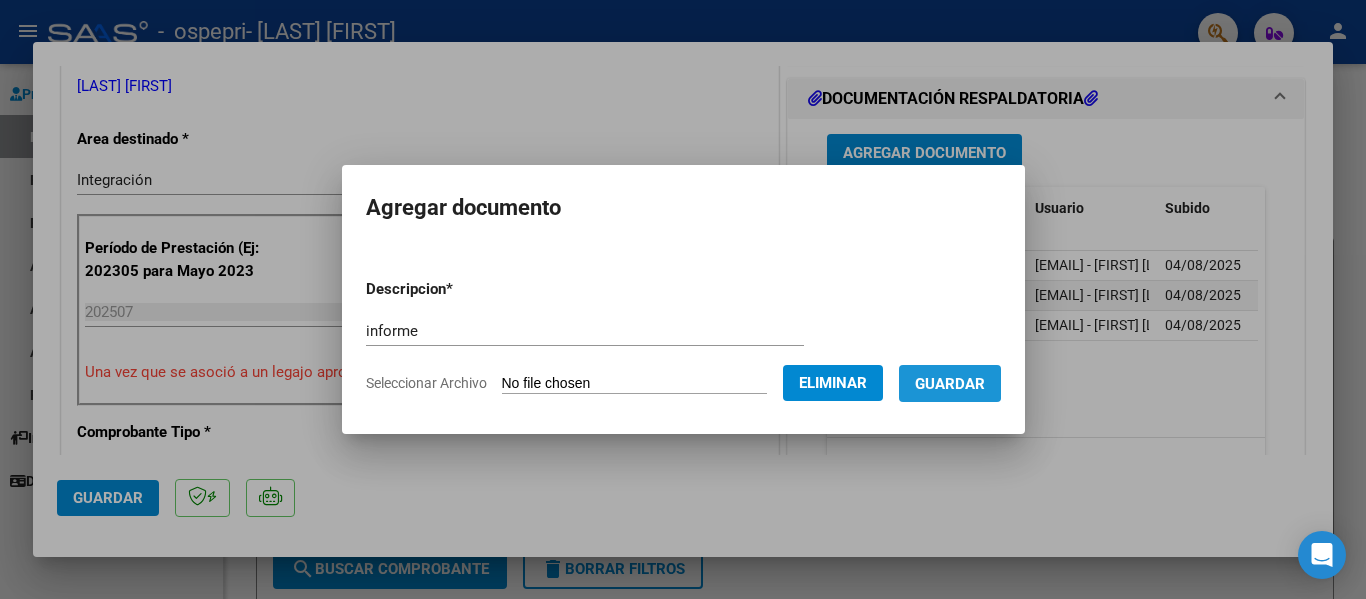 click on "Guardar" at bounding box center [950, 384] 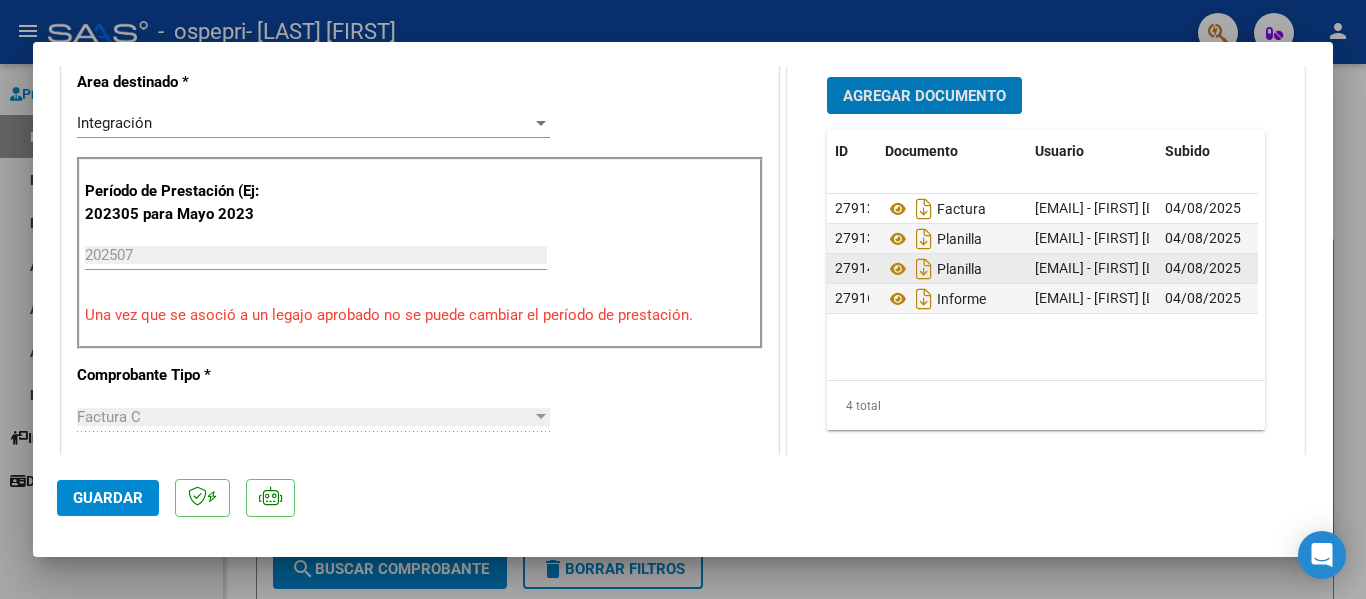 scroll, scrollTop: 502, scrollLeft: 0, axis: vertical 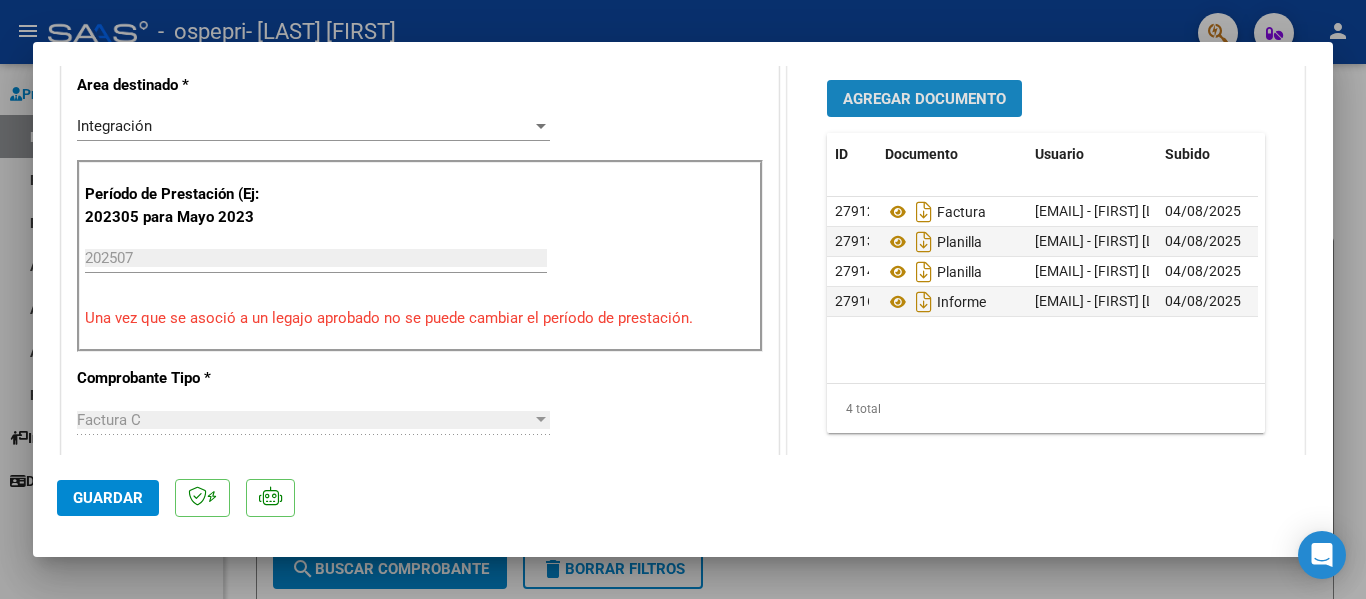 click on "Agregar Documento" at bounding box center (924, 99) 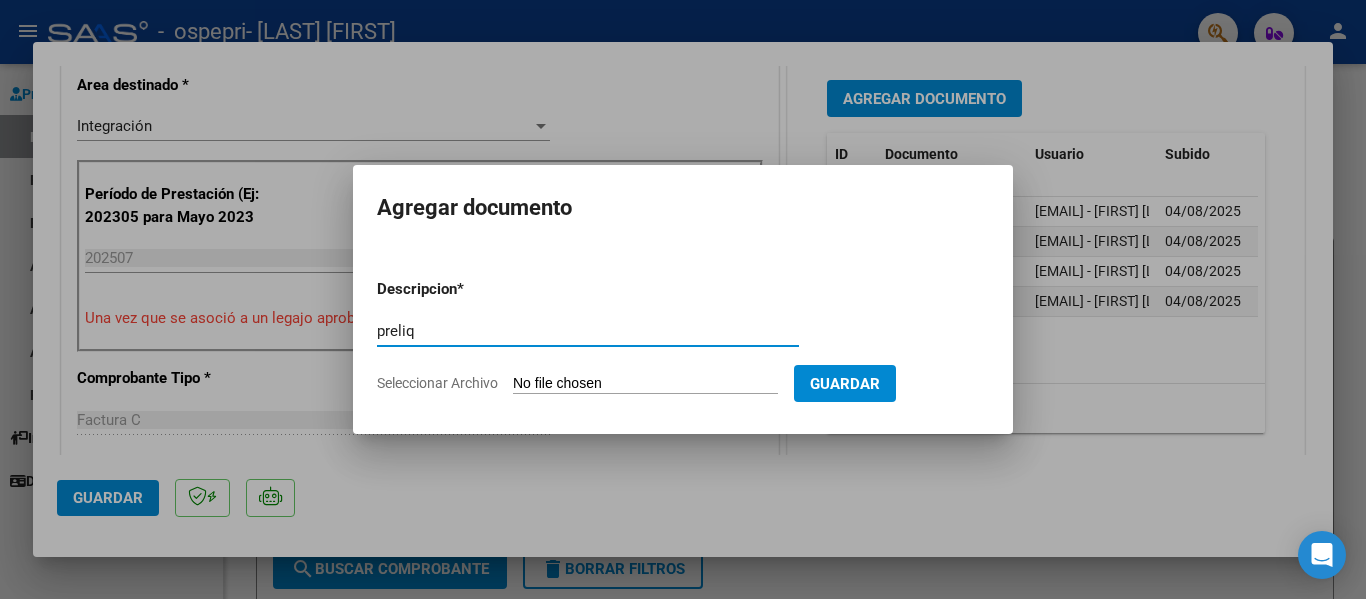type on "preliq" 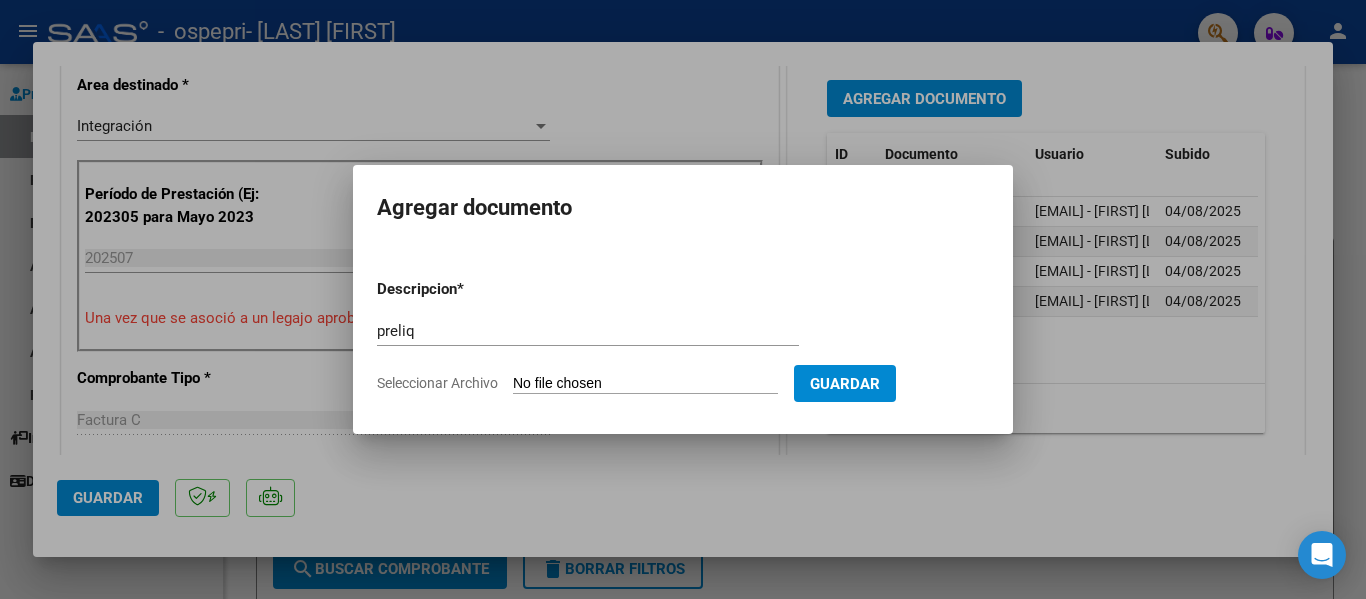 type on "C:\fakepath\Sin confirmar [NUM].crdownload" 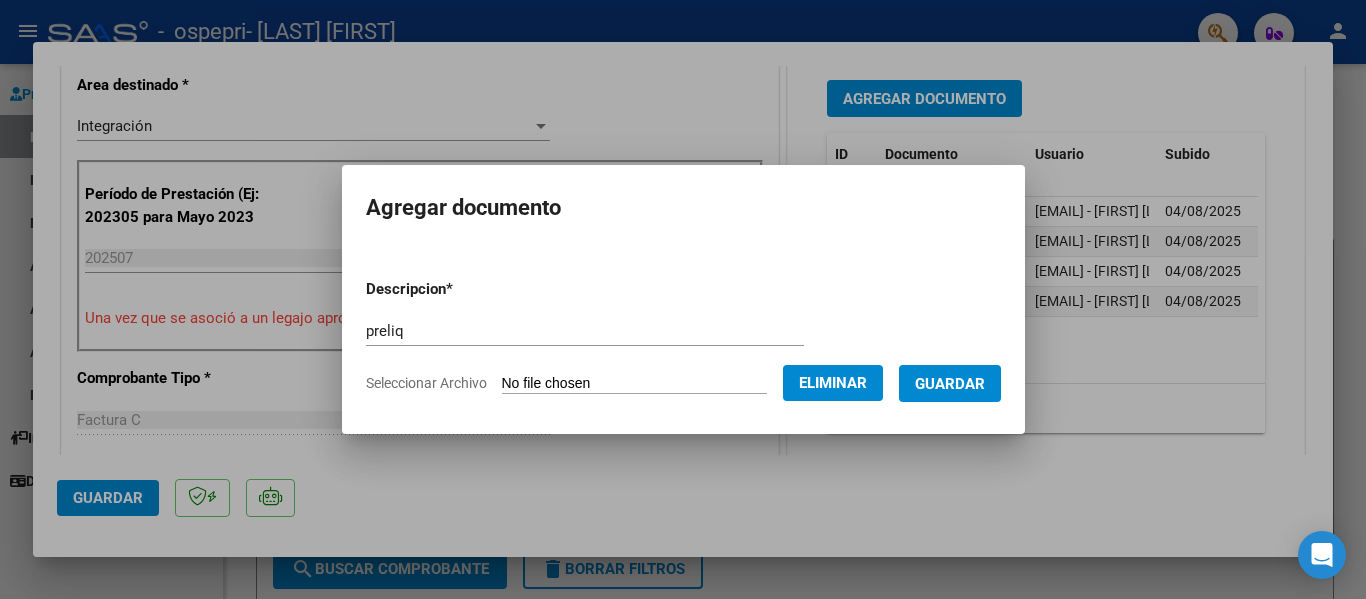 click on "Guardar" at bounding box center (950, 384) 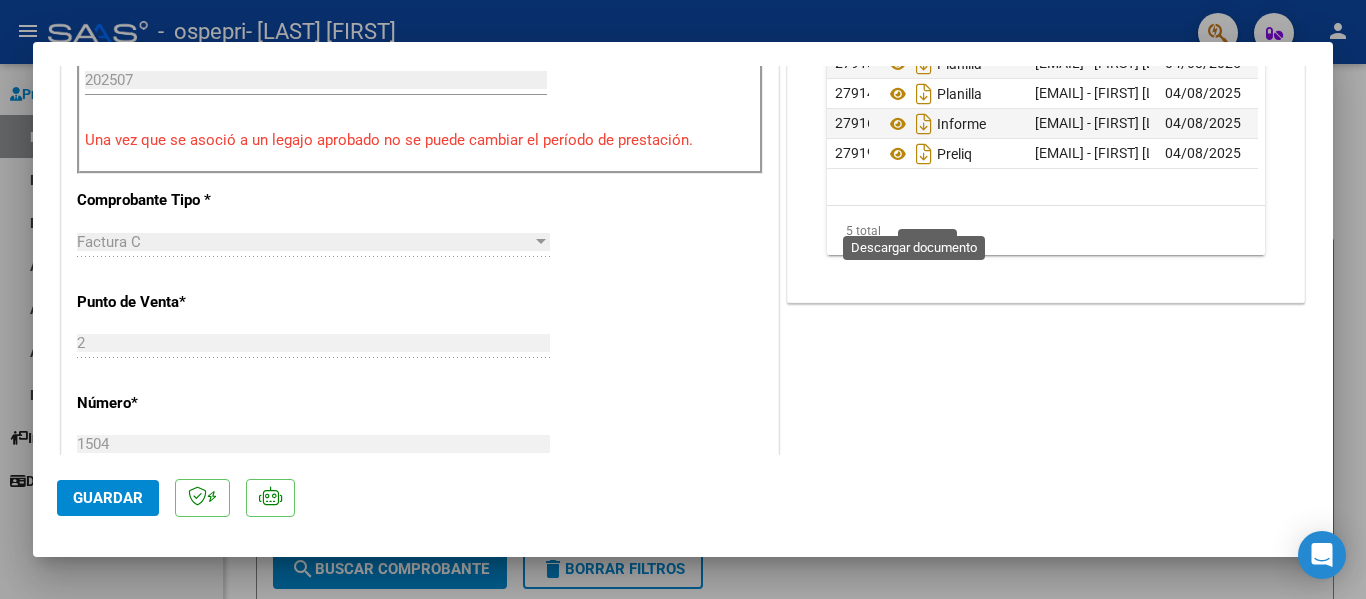 scroll, scrollTop: 685, scrollLeft: 0, axis: vertical 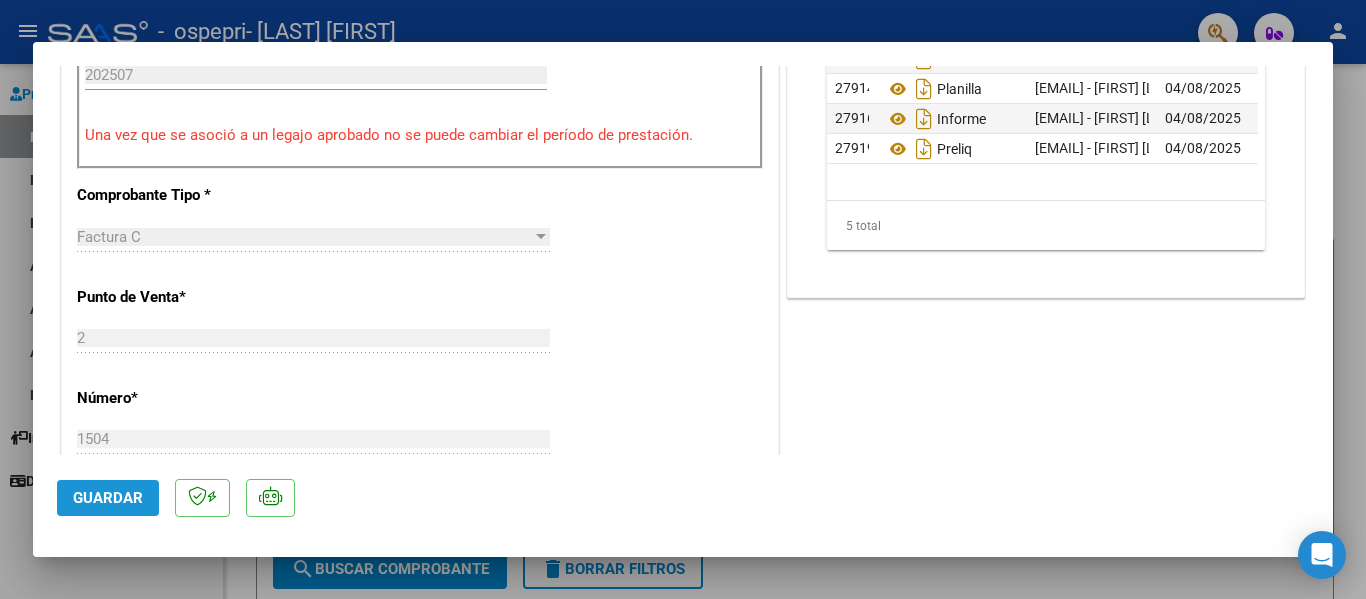 click on "Guardar" 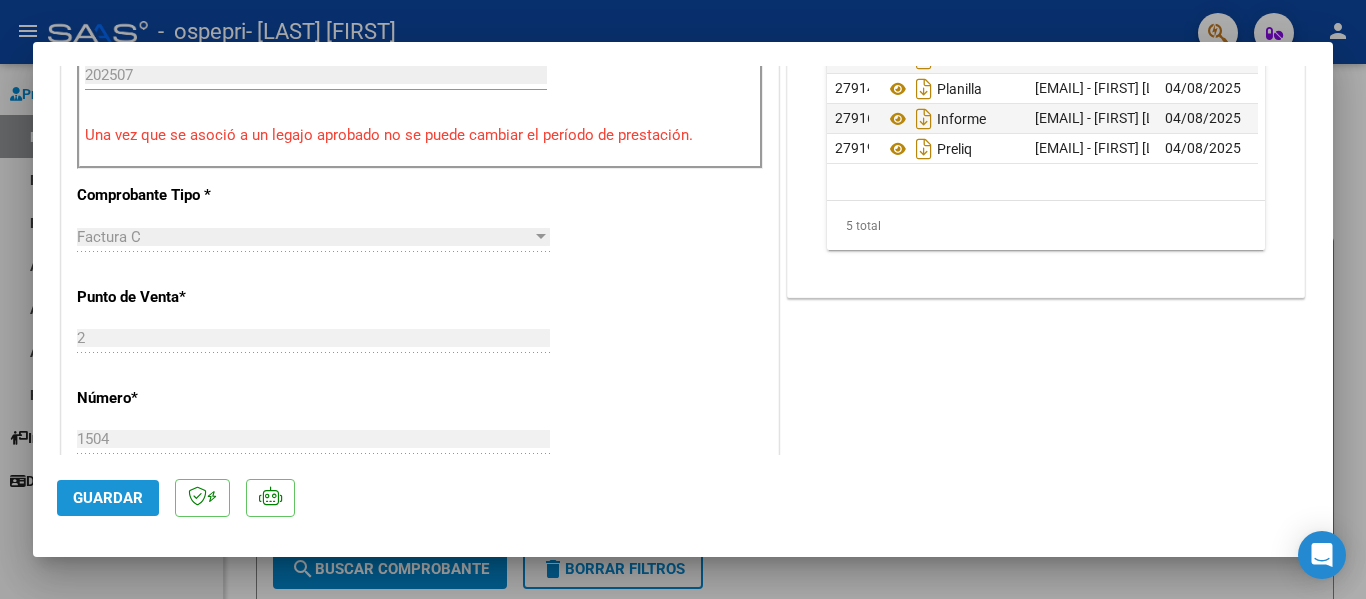 click on "Guardar" 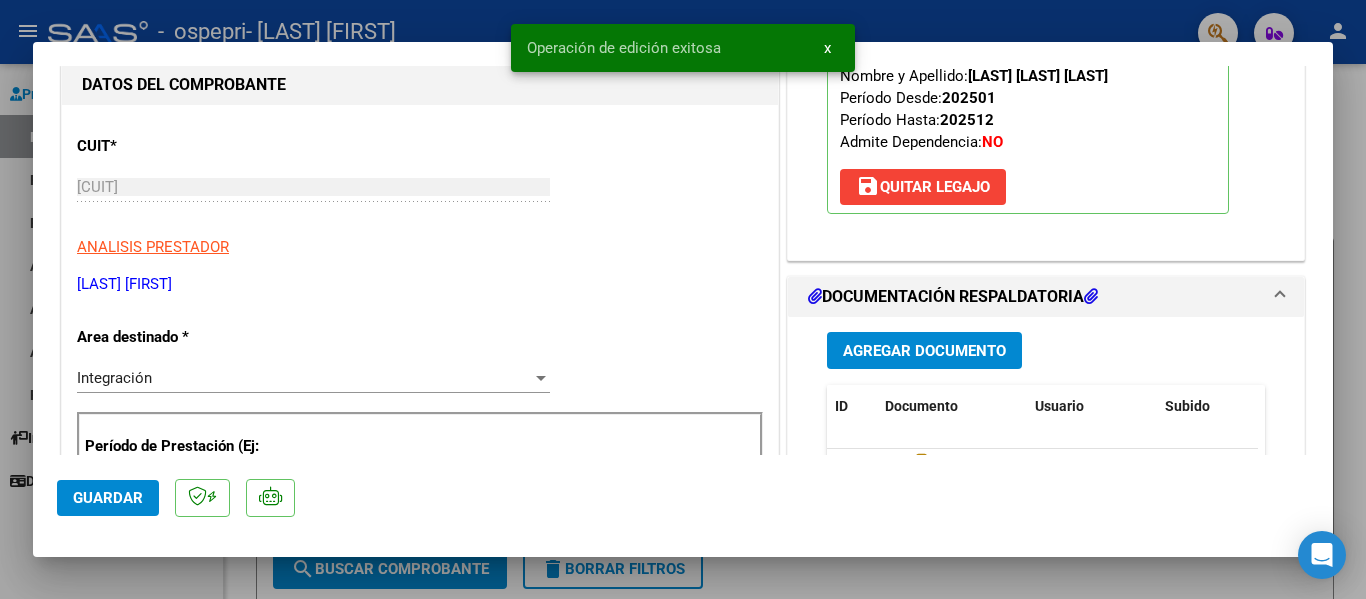 scroll, scrollTop: 0, scrollLeft: 0, axis: both 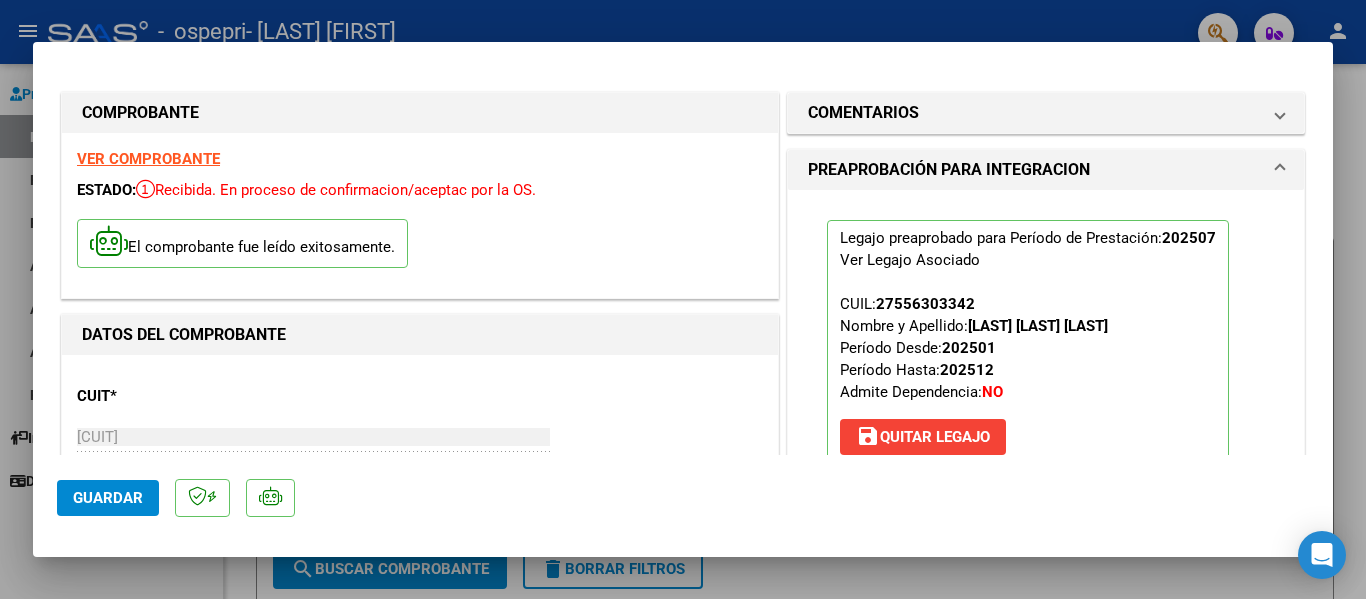 type 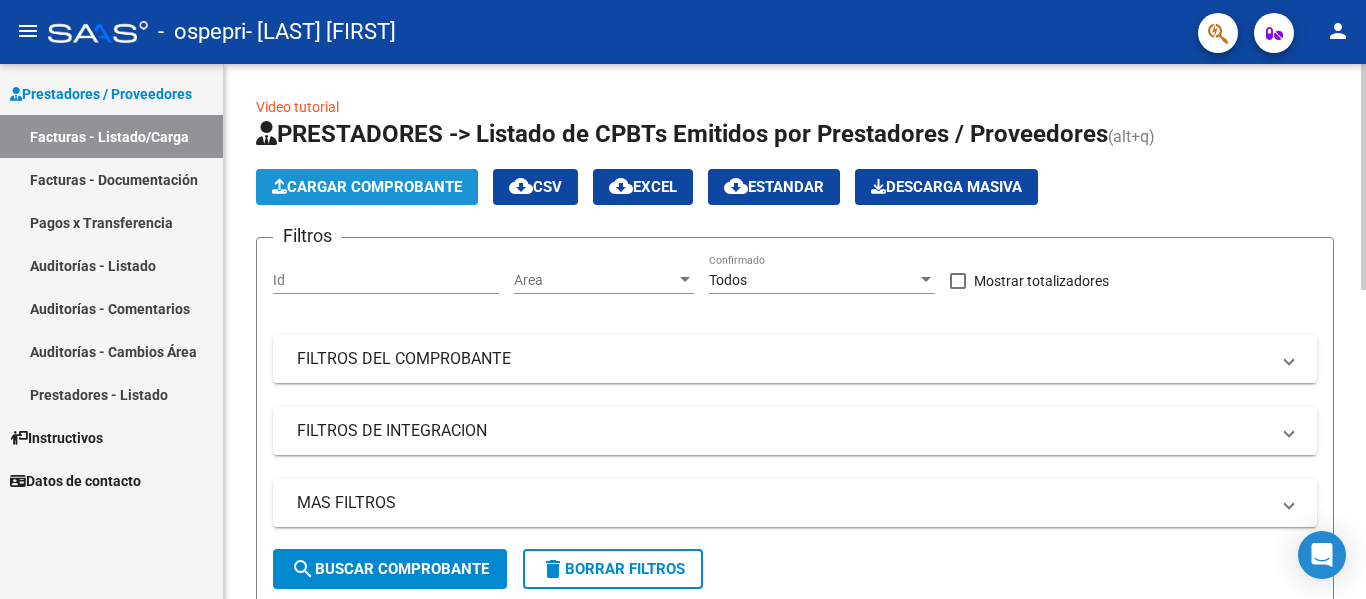 click on "Cargar Comprobante" 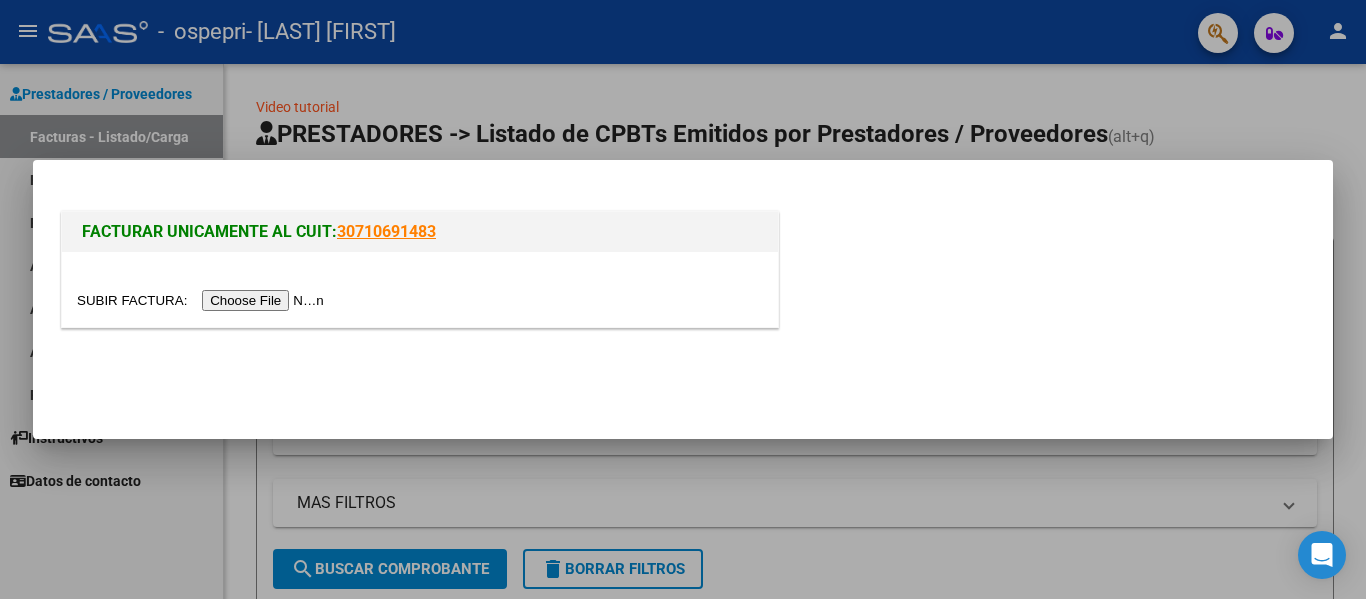 click at bounding box center (203, 300) 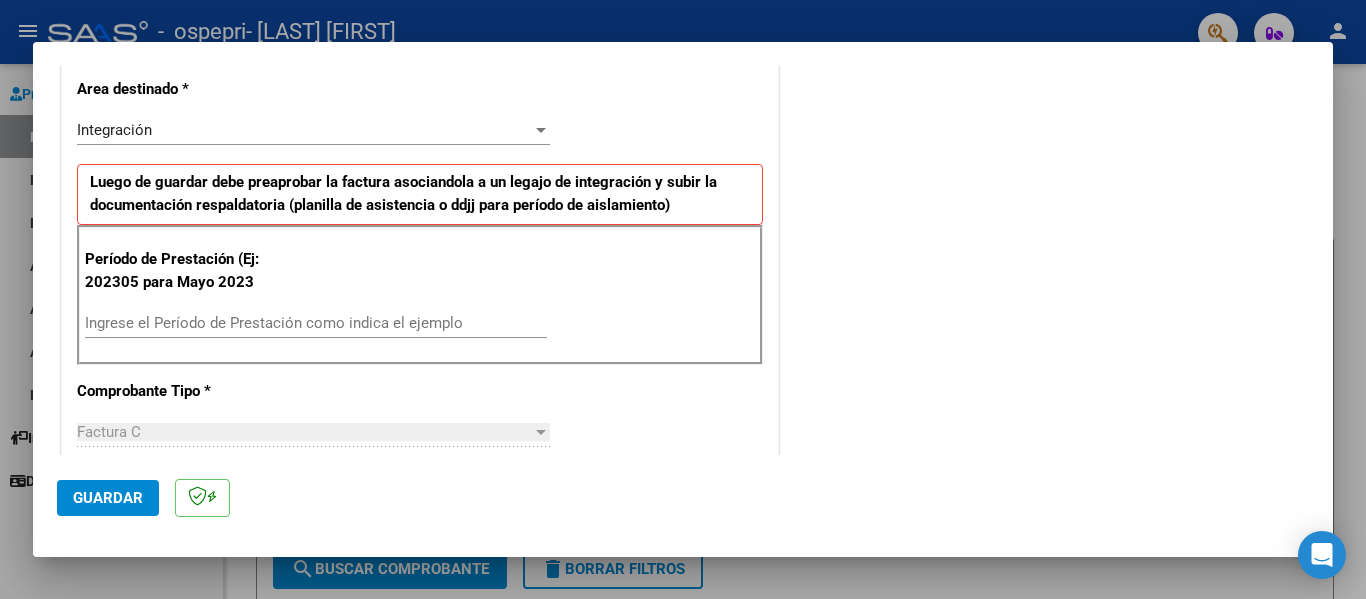 scroll, scrollTop: 424, scrollLeft: 0, axis: vertical 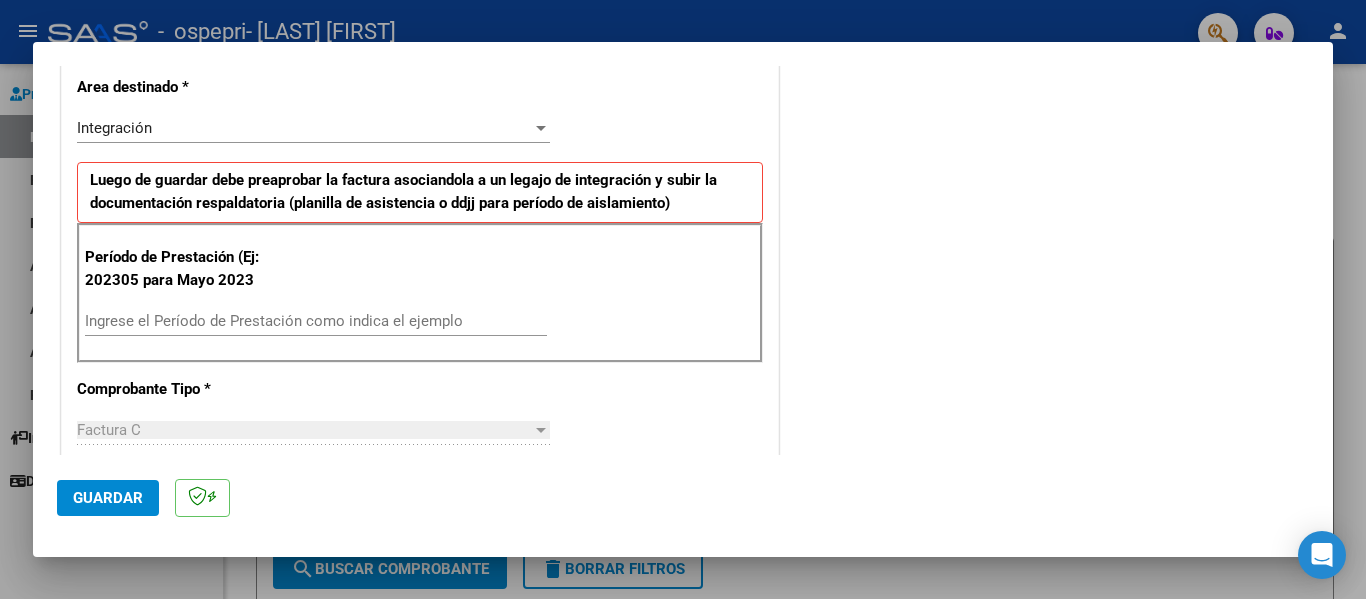 click on "Ingrese el Período de Prestación como indica el ejemplo" at bounding box center [316, 321] 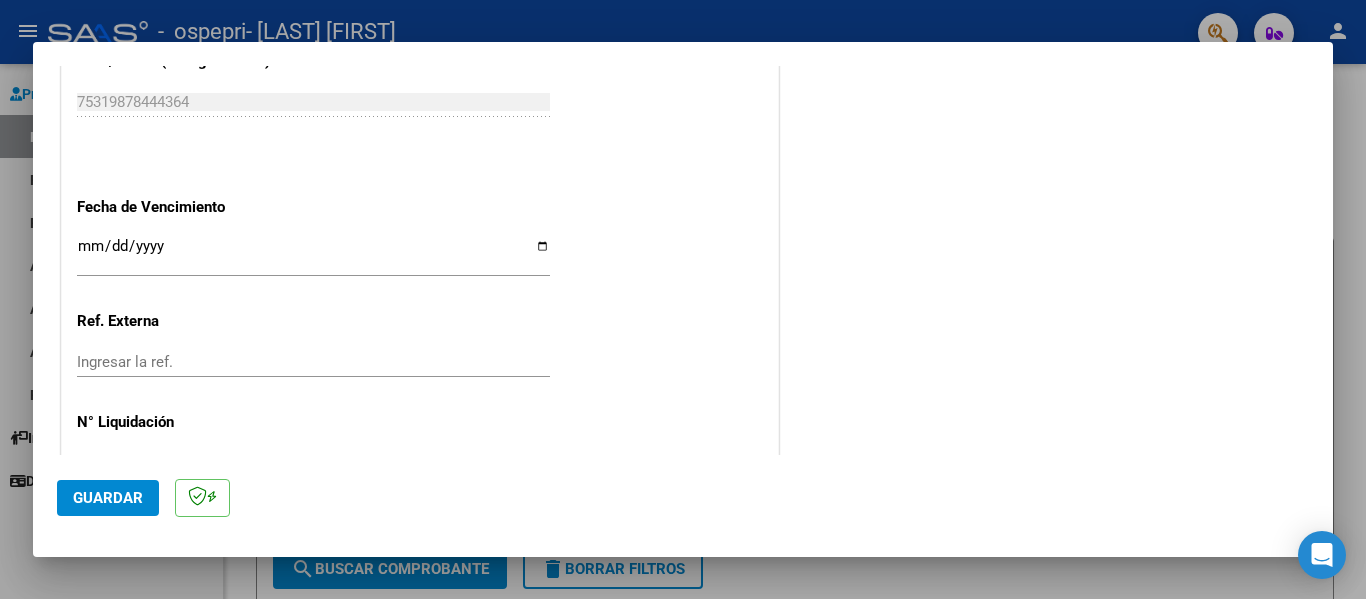 scroll, scrollTop: 1327, scrollLeft: 0, axis: vertical 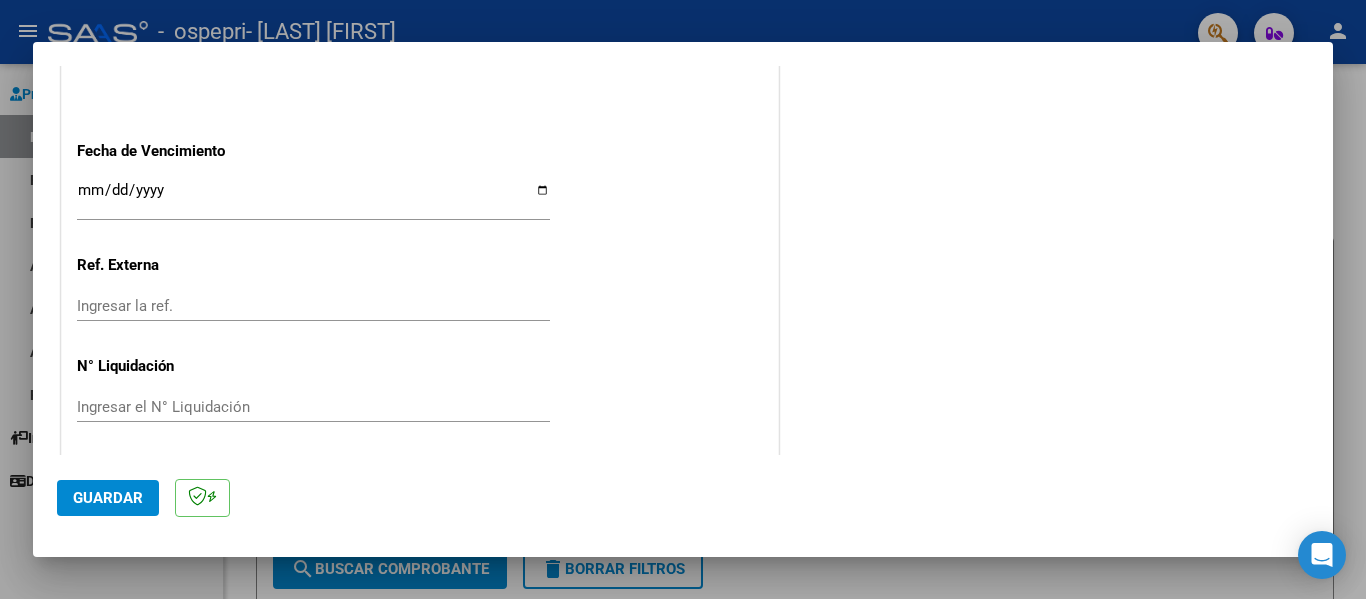 type on "202507" 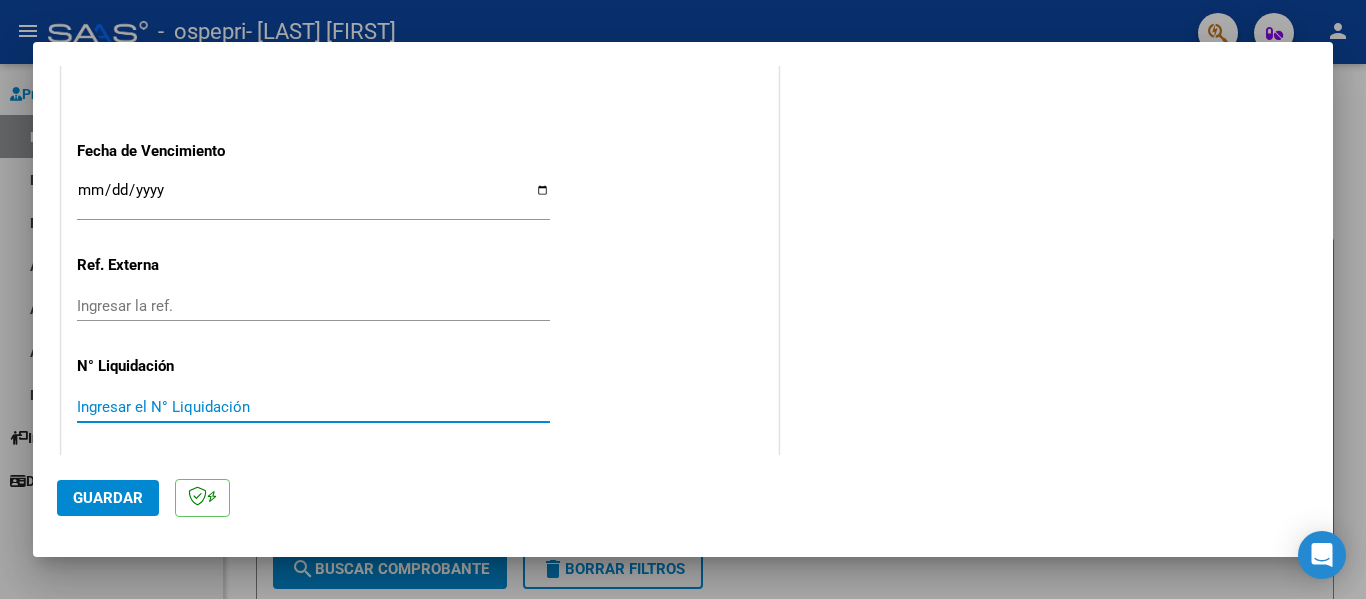 click on "Ingresar el N° Liquidación" at bounding box center (313, 407) 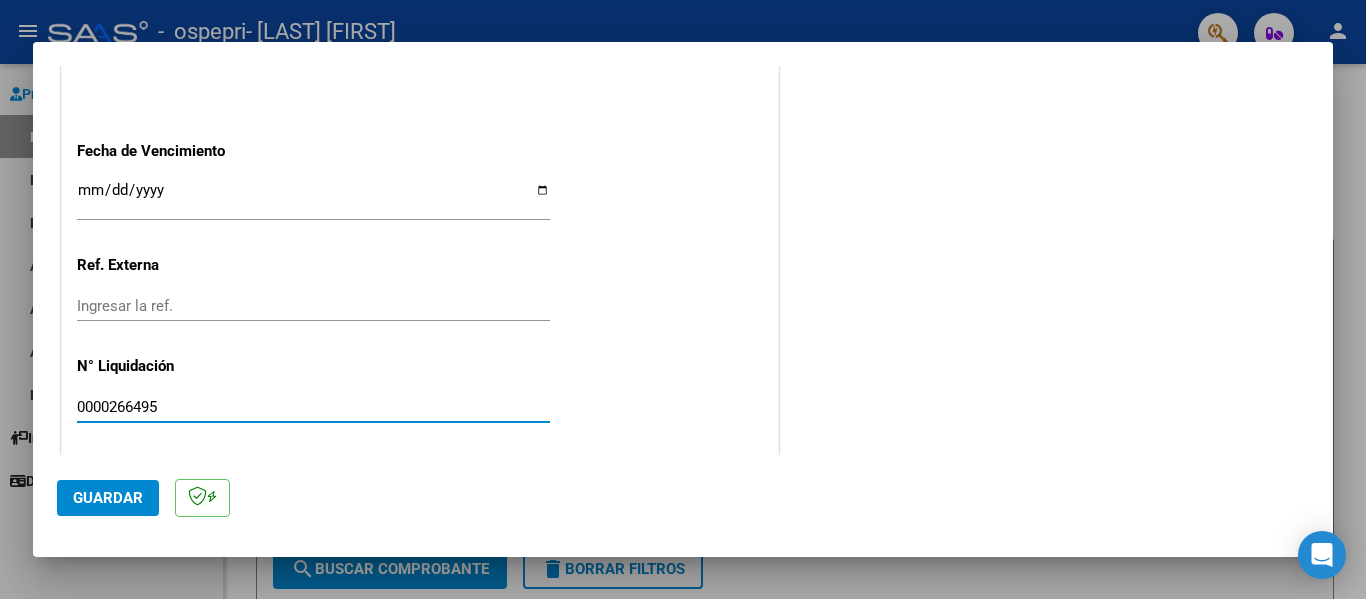 type on "0000266495" 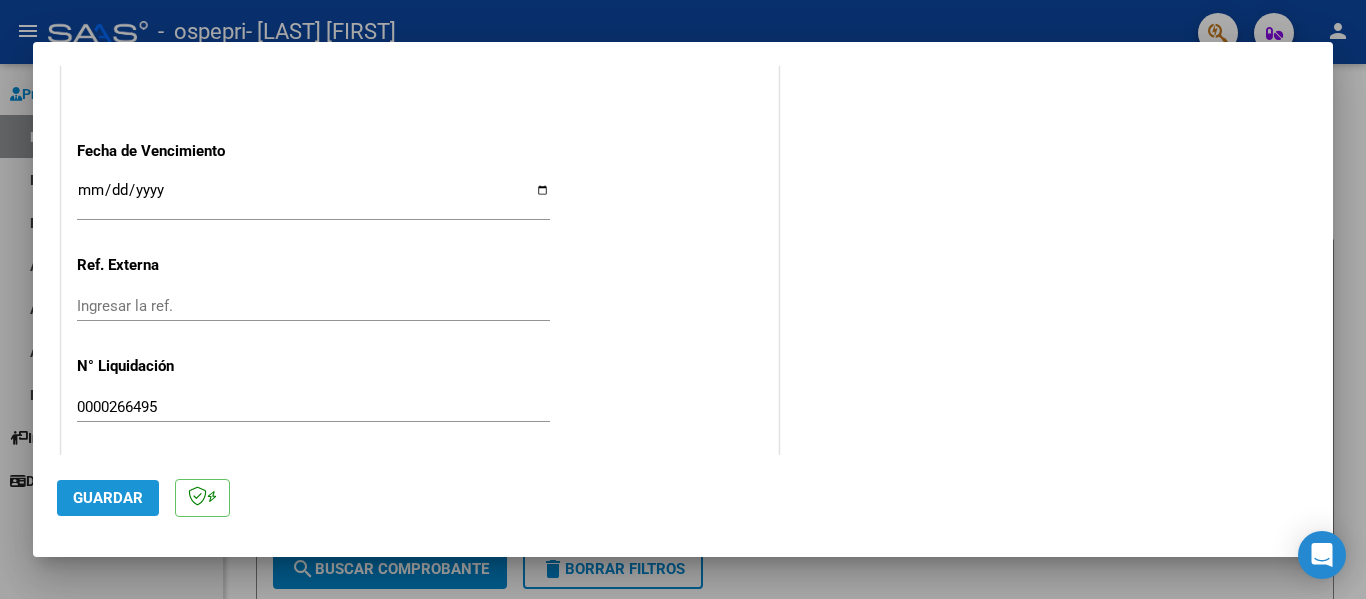 click on "Guardar" 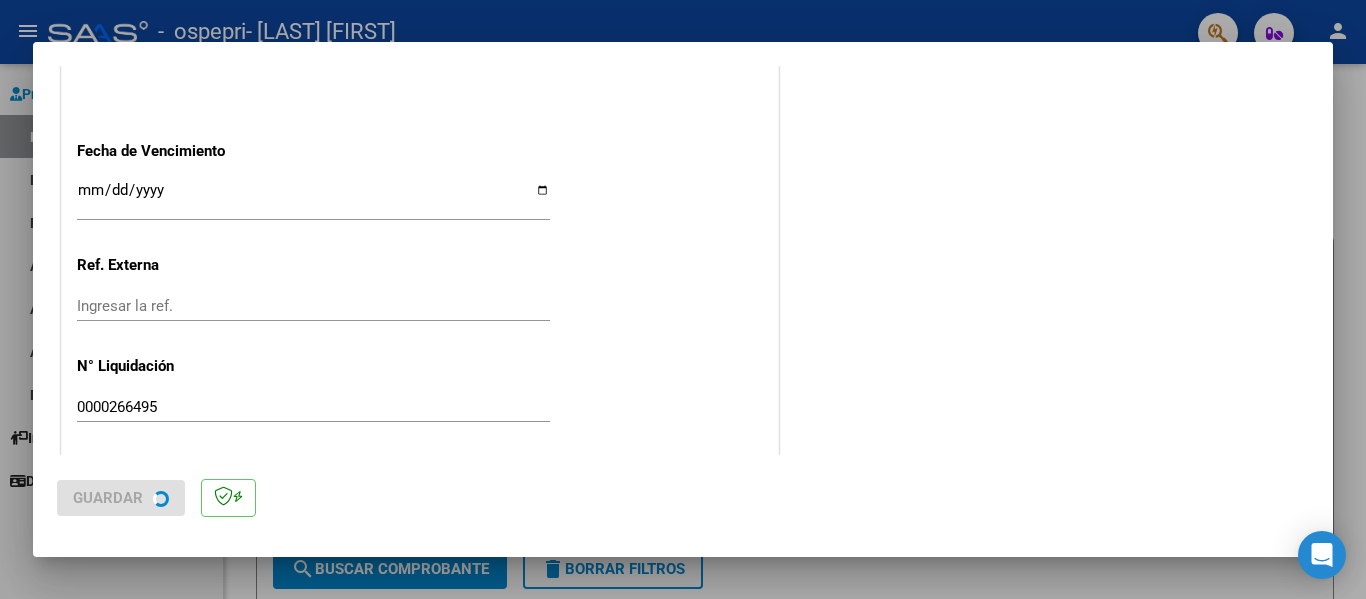 scroll, scrollTop: 0, scrollLeft: 0, axis: both 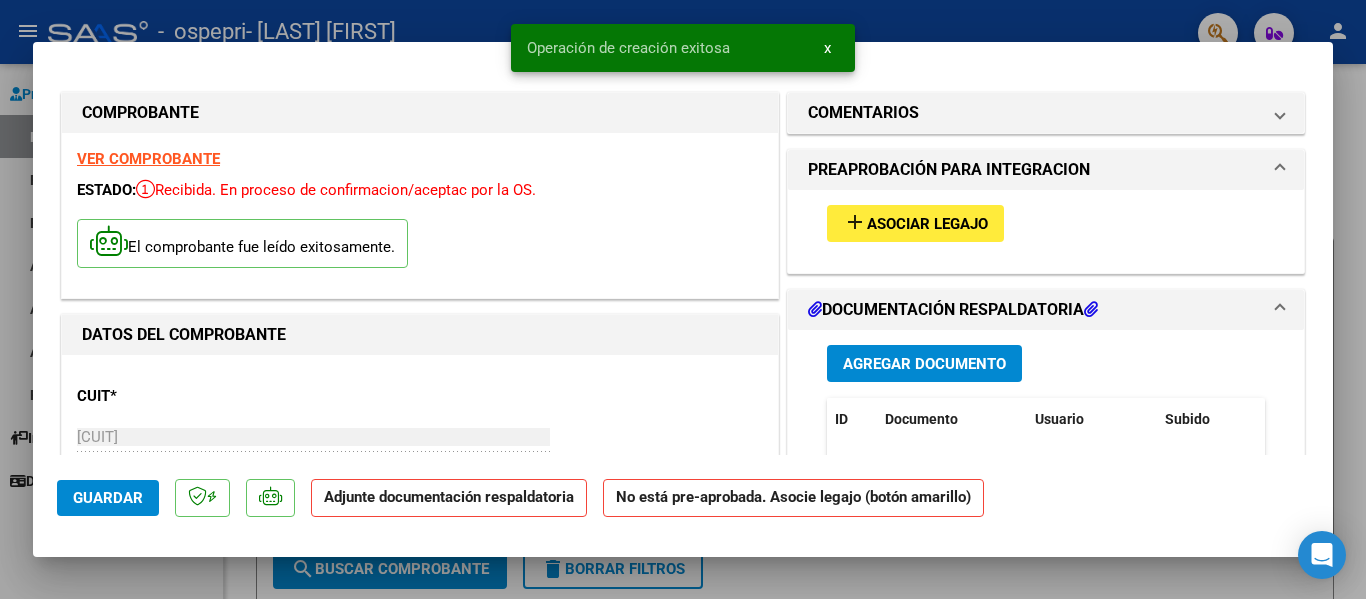 click on "Asociar Legajo" at bounding box center (927, 224) 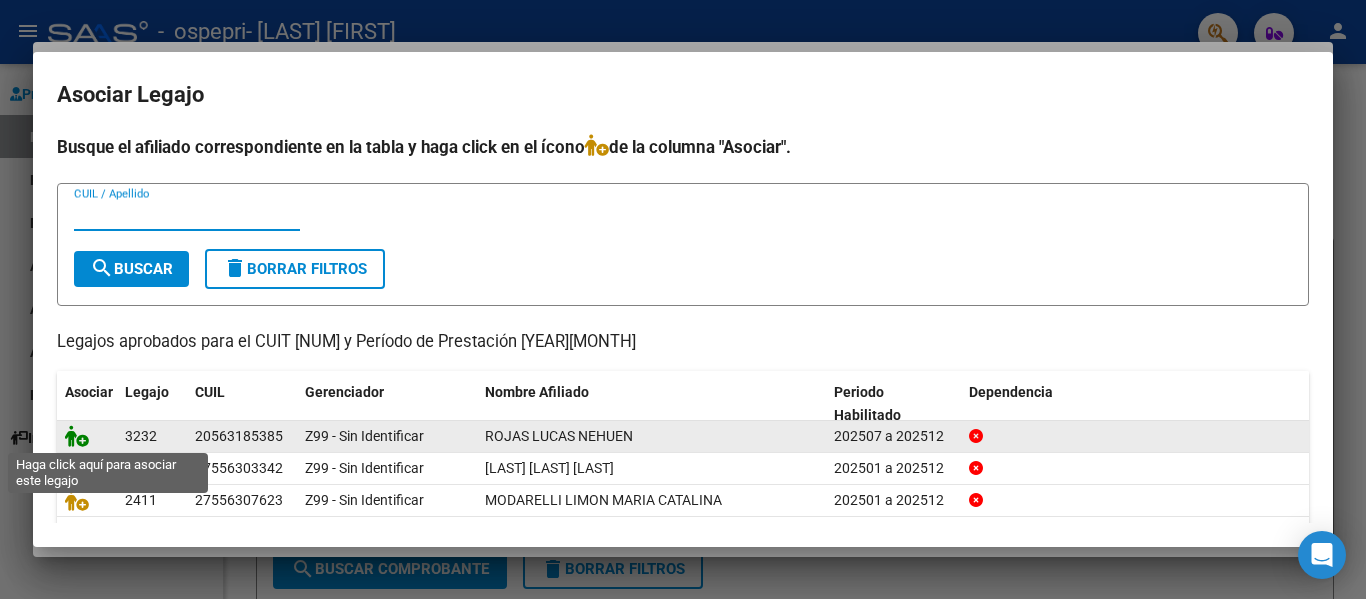 click 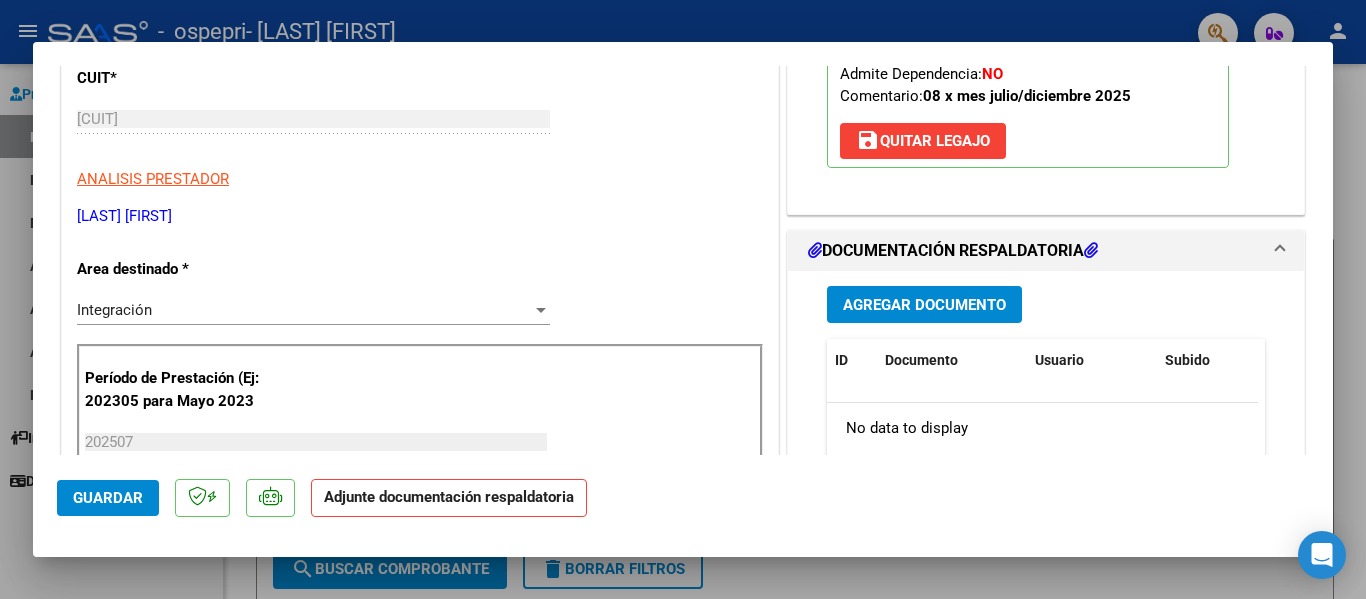 scroll, scrollTop: 429, scrollLeft: 0, axis: vertical 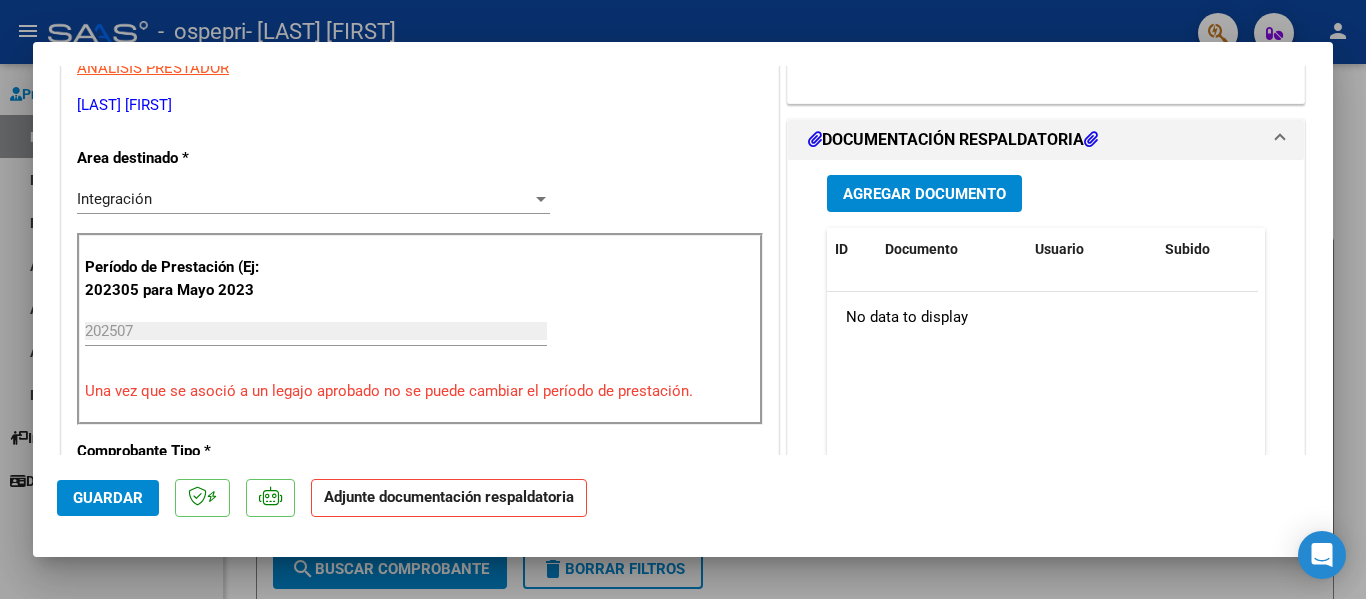 click on "Agregar Documento" at bounding box center [924, 194] 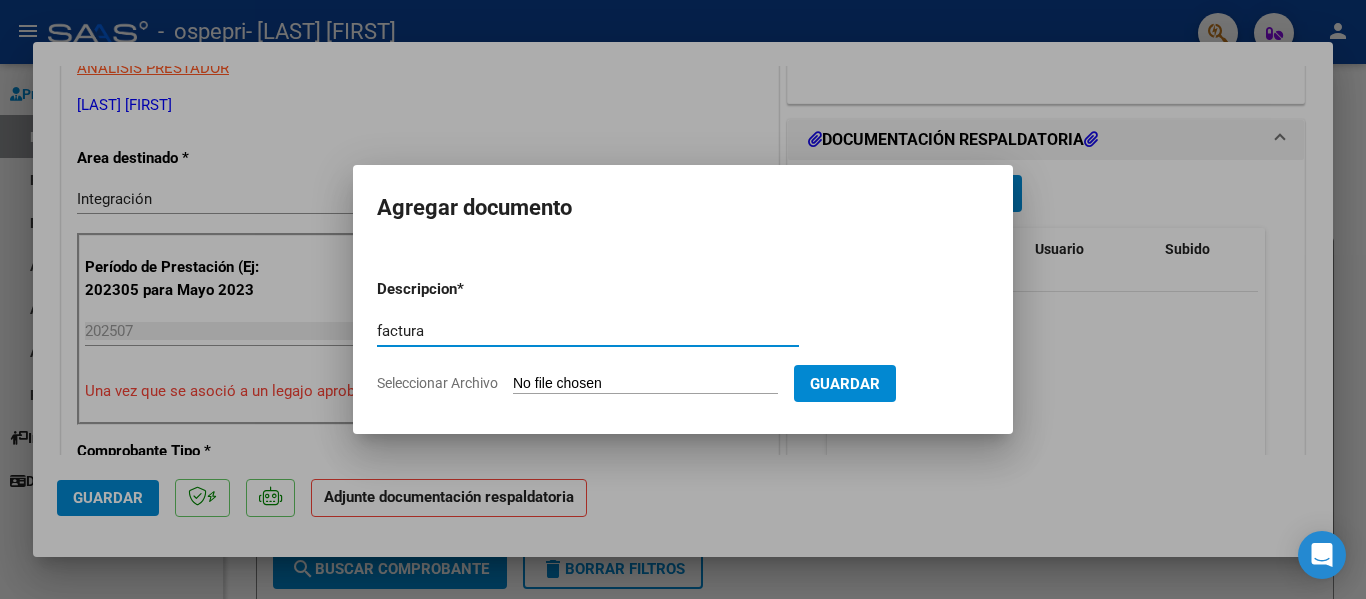 type on "factura" 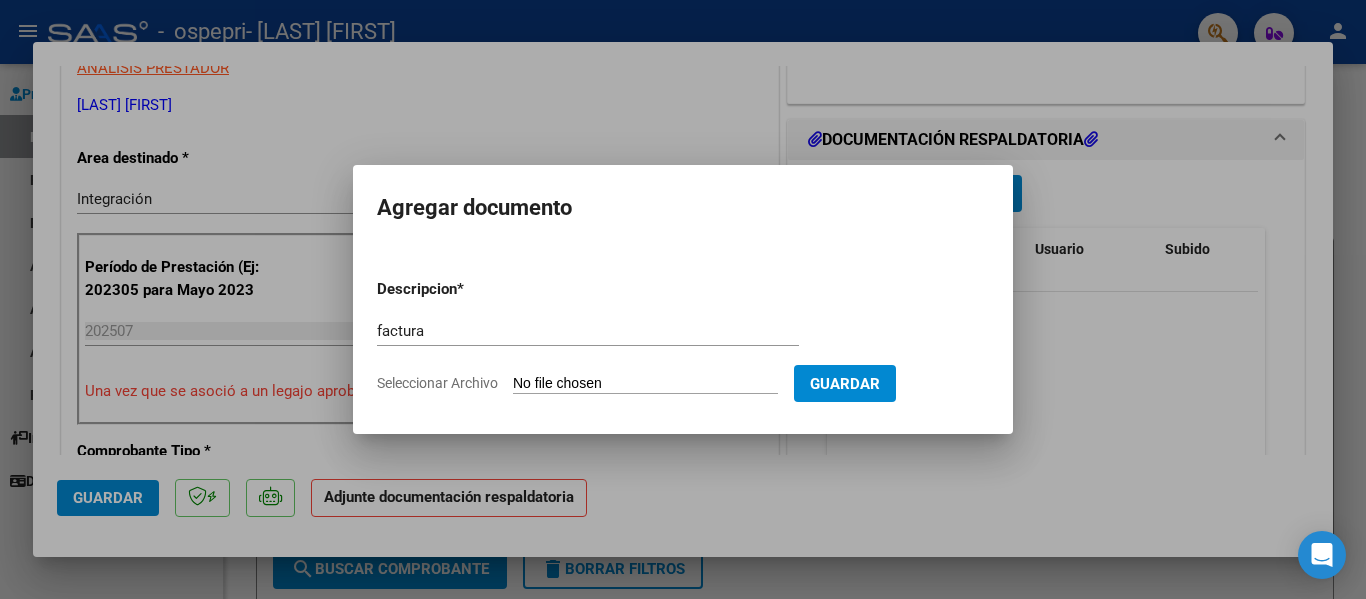 type on "C:\fakepath\[NUM]_011_00002_00001505.pdf" 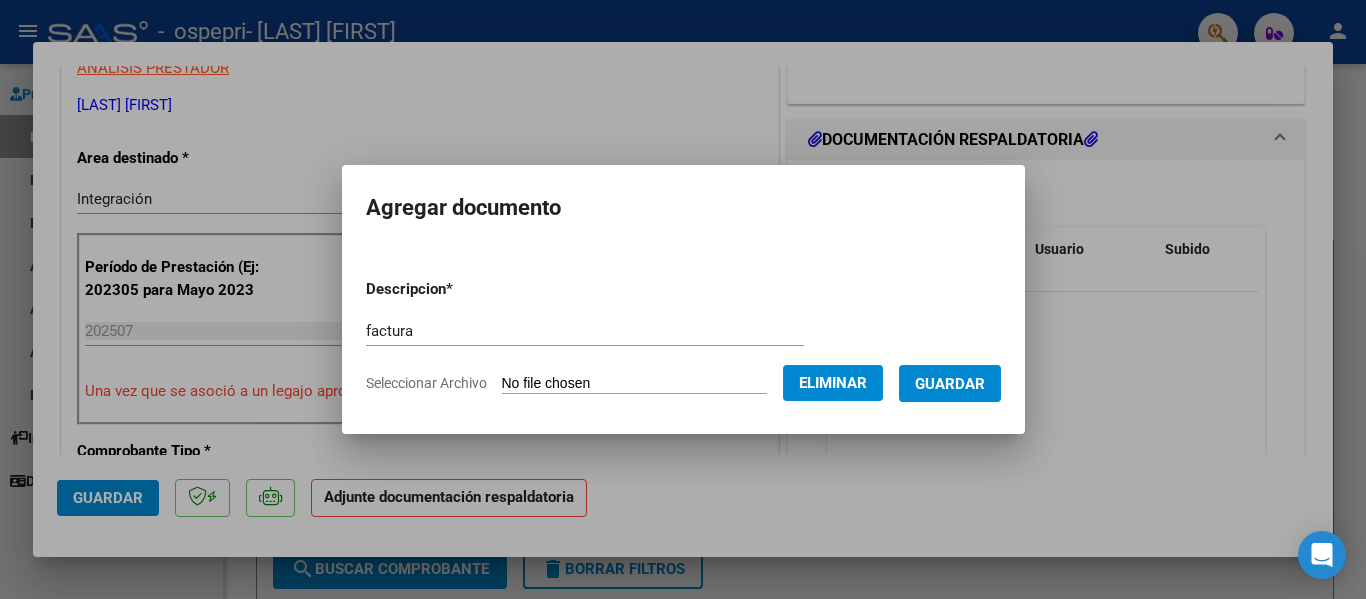 click on "Guardar" at bounding box center [950, 383] 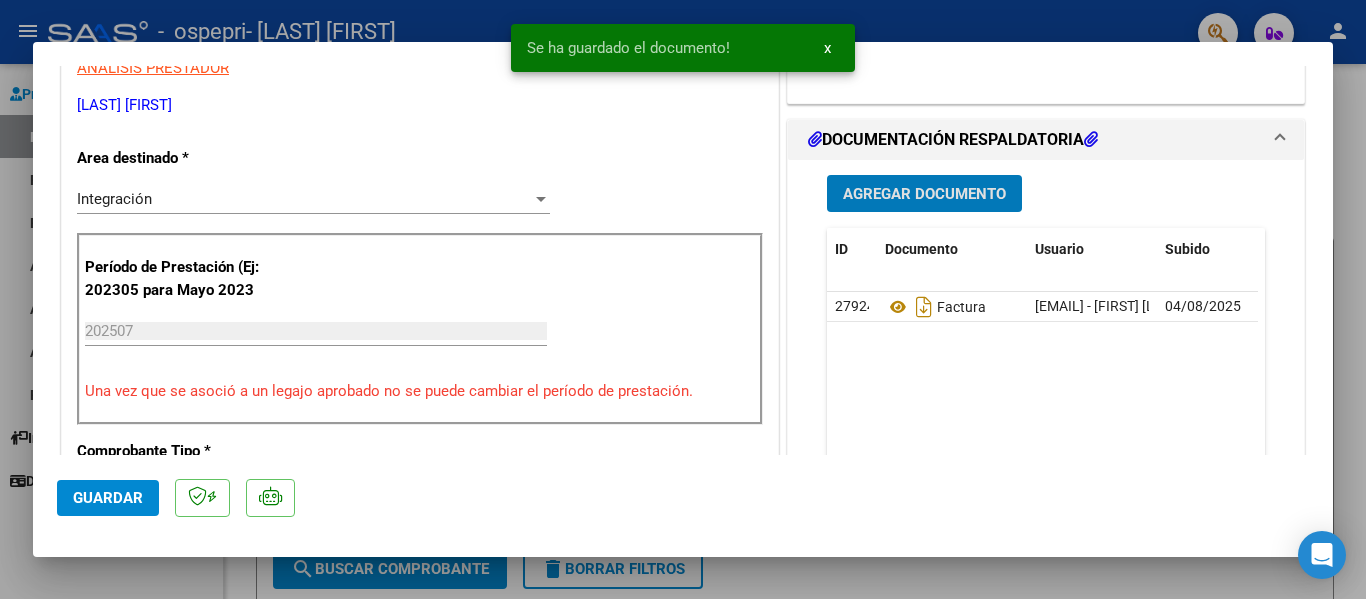 click on "Agregar Documento" at bounding box center [924, 194] 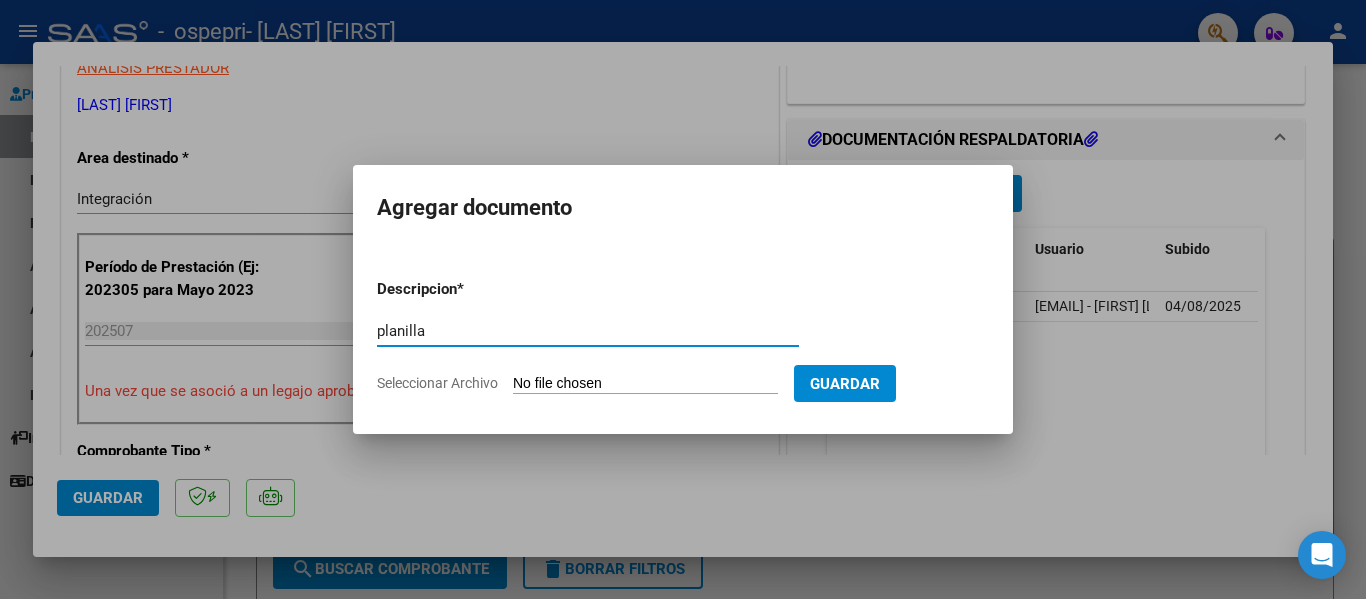 type on "planilla" 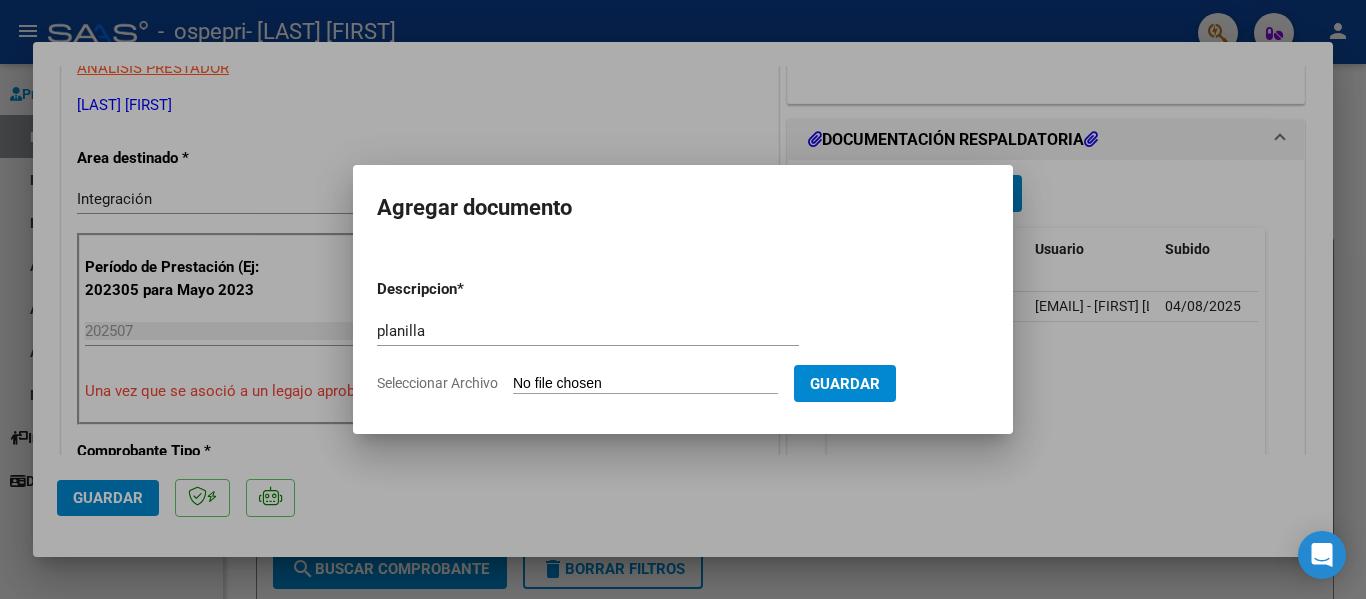 type on "C:\fakepath\Sin confirmar [NUM].crdownload" 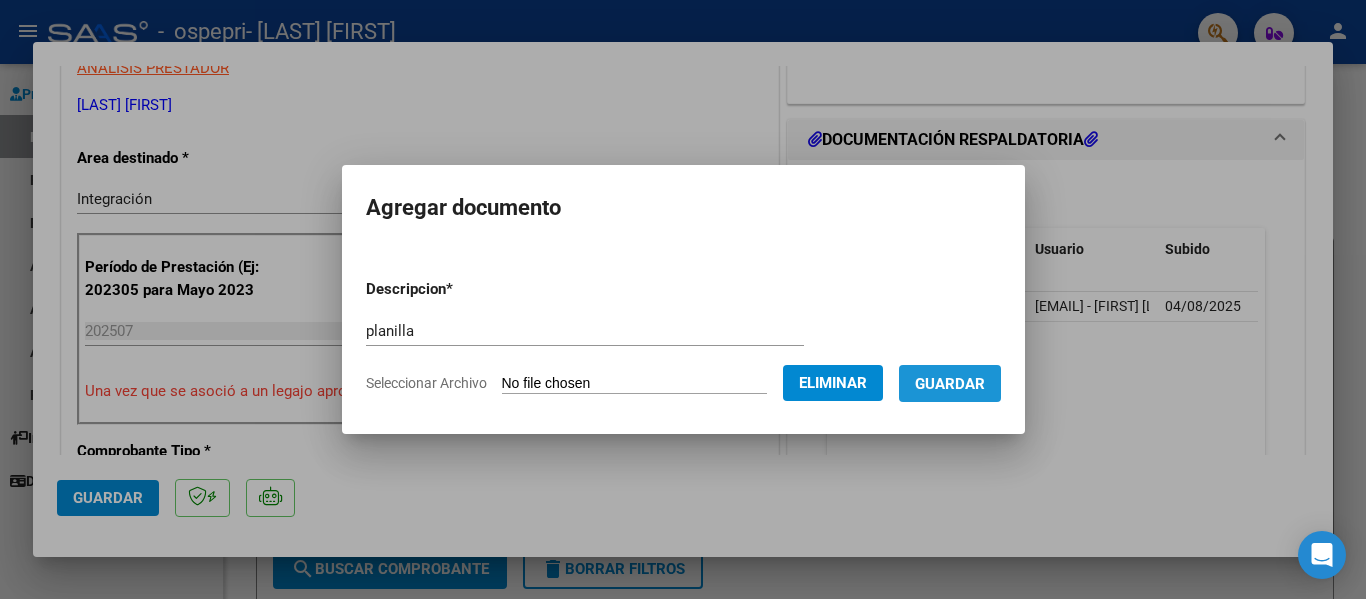 click on "Guardar" at bounding box center (950, 384) 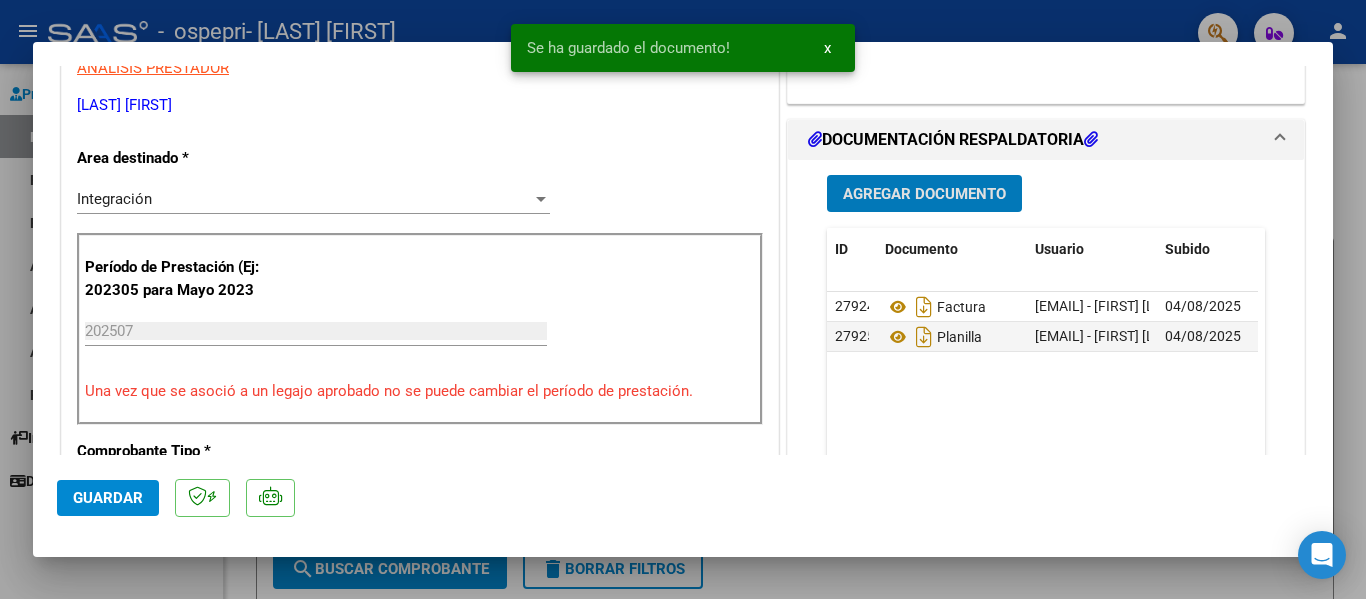 click on "Agregar Documento" at bounding box center [924, 194] 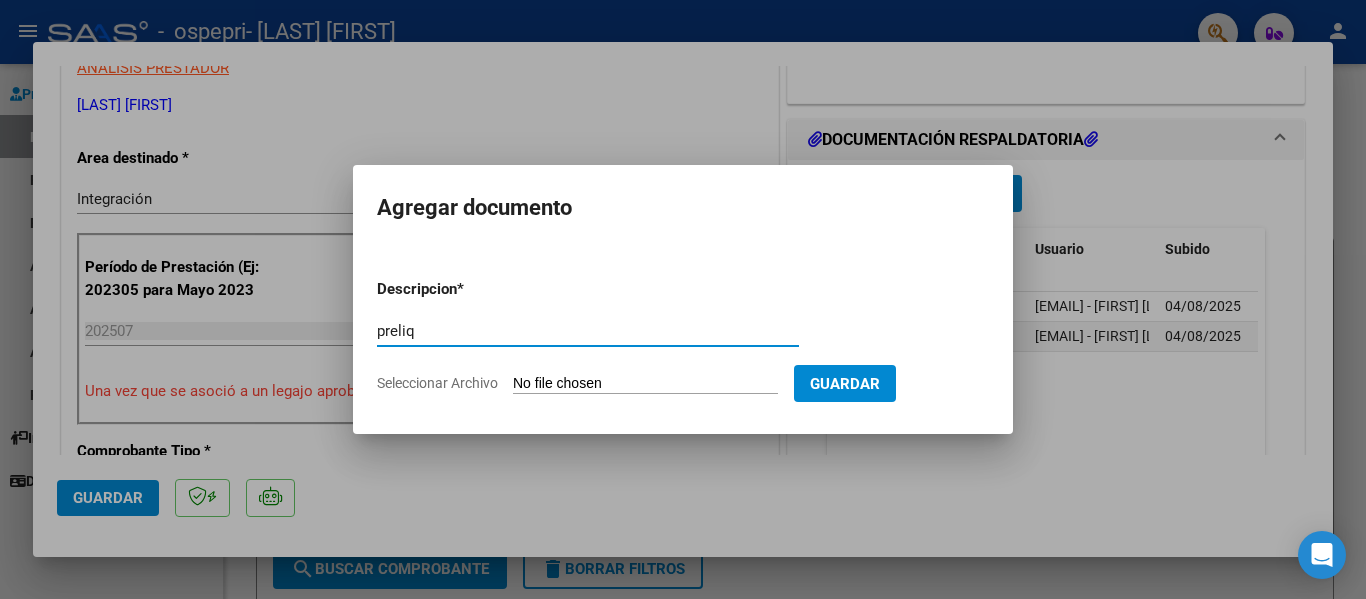 type on "preliq" 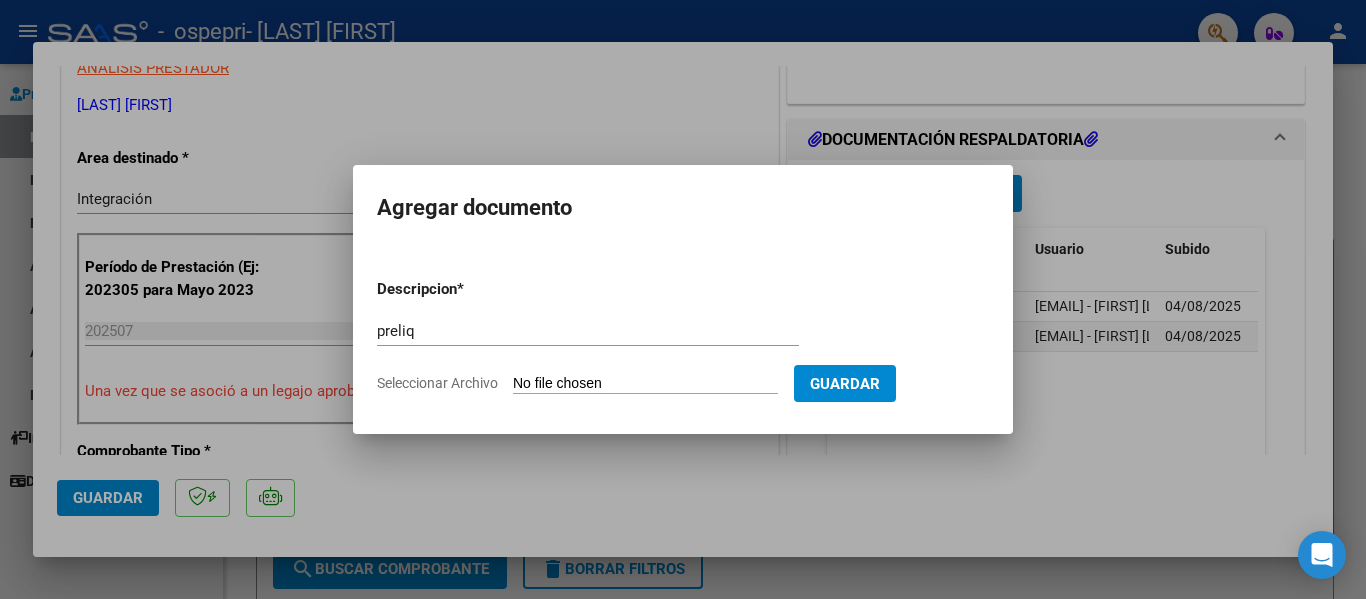 type on "C:\fakepath\Sin confirmar [NUM].crdownload" 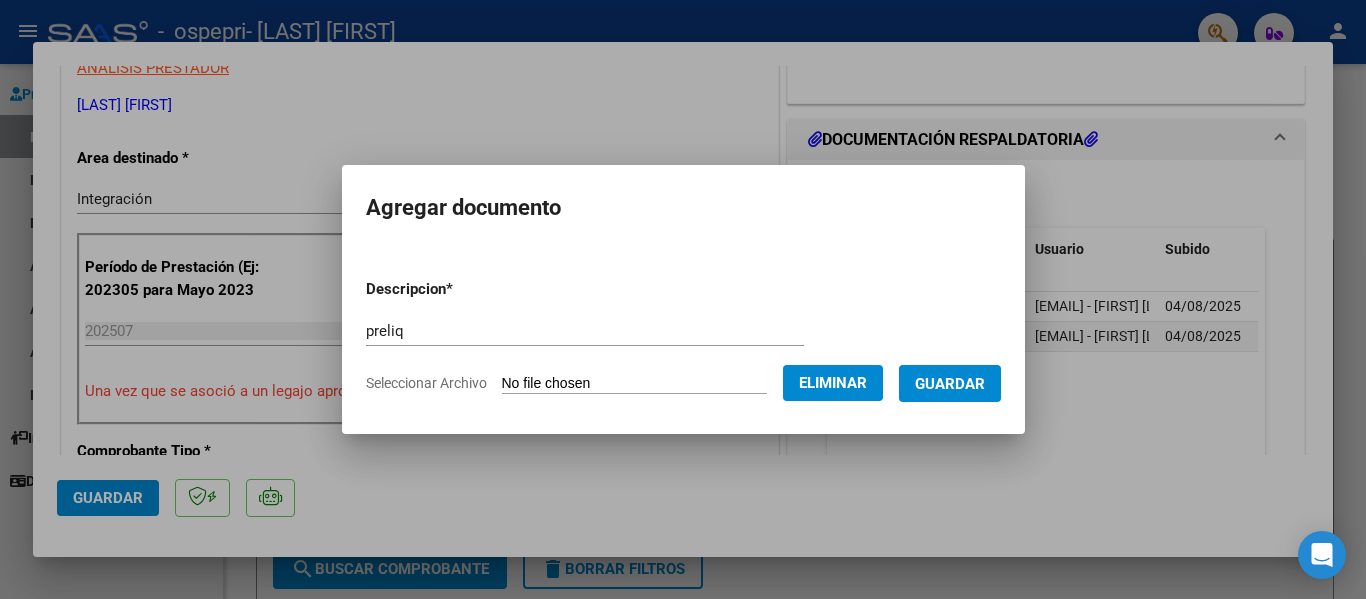 click on "Guardar" at bounding box center (950, 384) 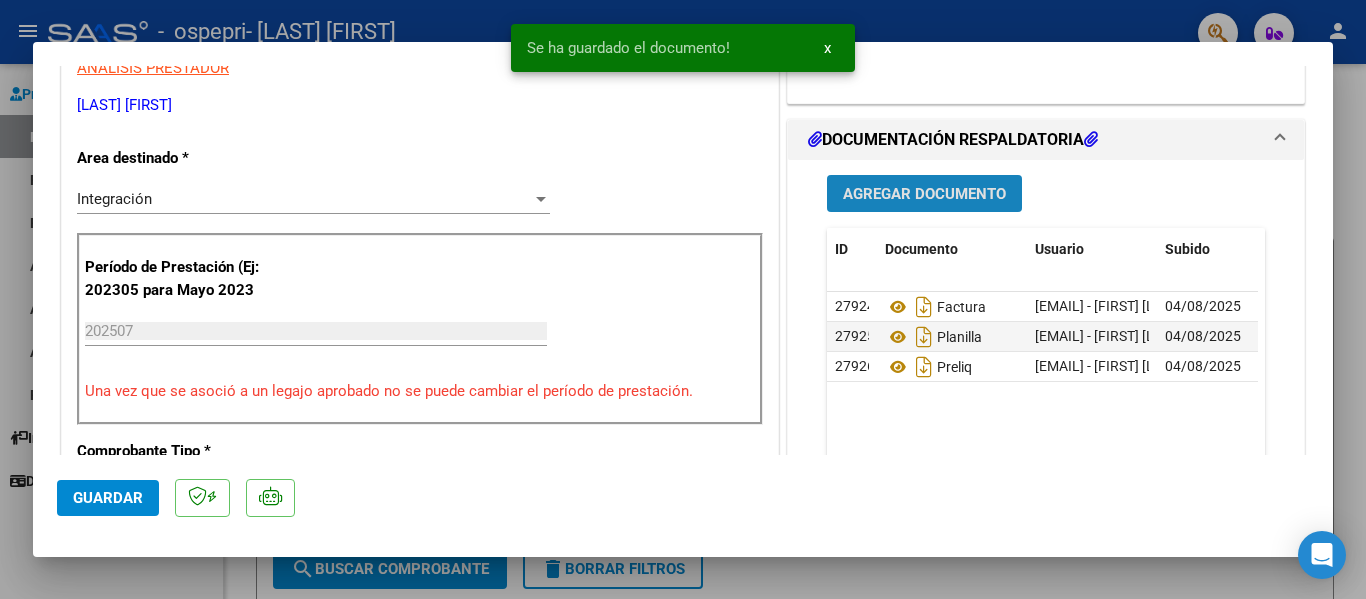 click on "Agregar Documento" at bounding box center (924, 193) 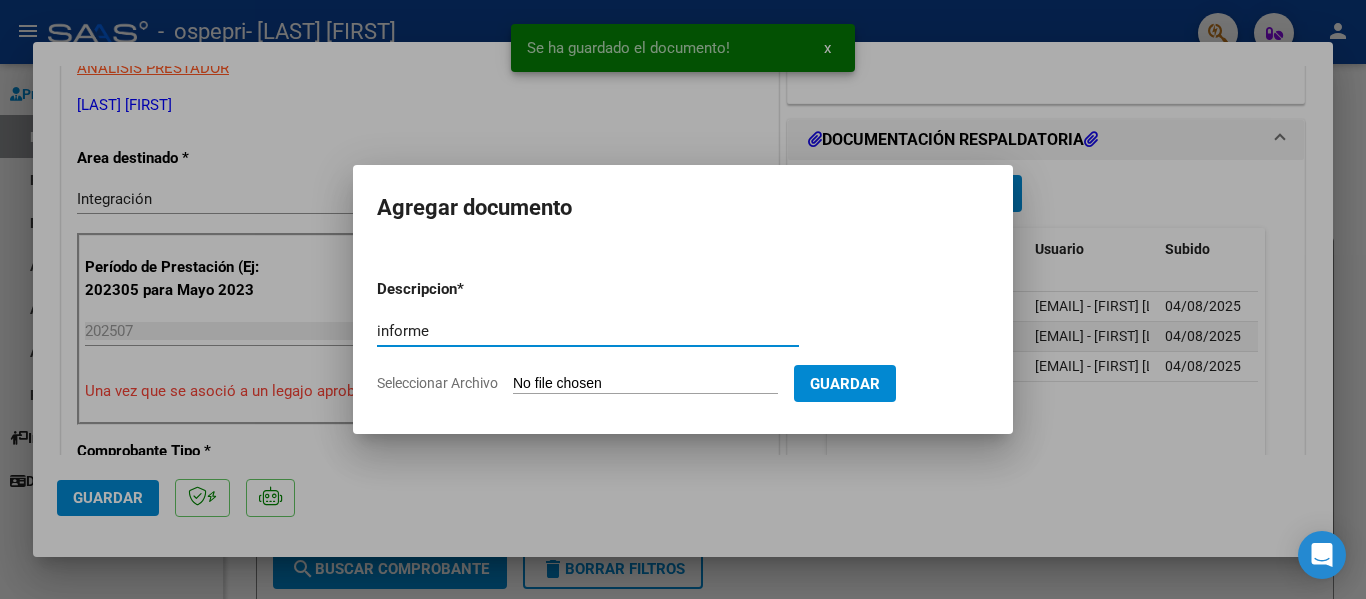 type on "informe" 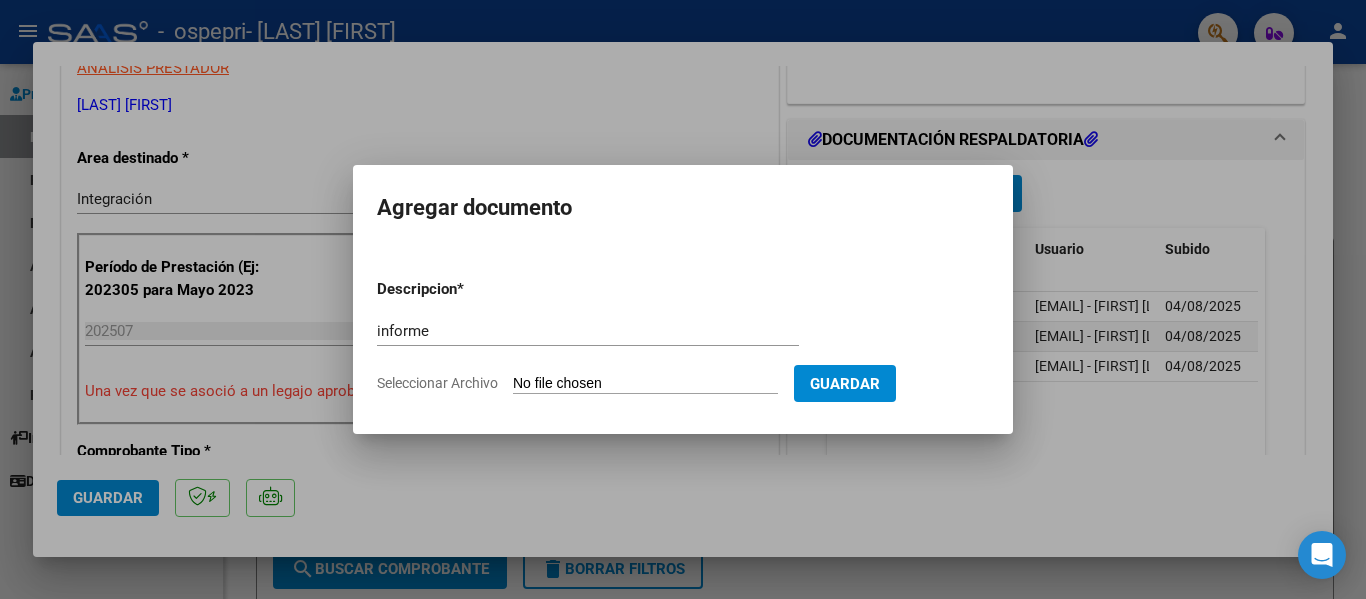 type on "C:\fakepath\Informe [LAST] [FIRST].pdf" 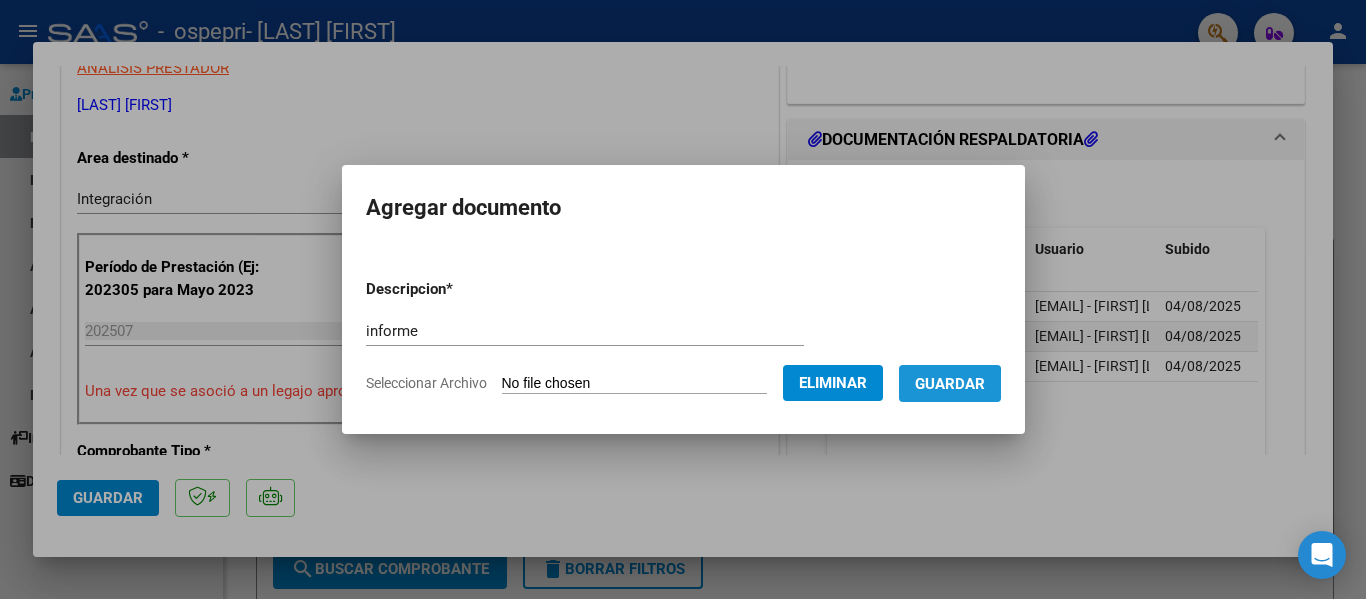 click on "Guardar" at bounding box center [950, 384] 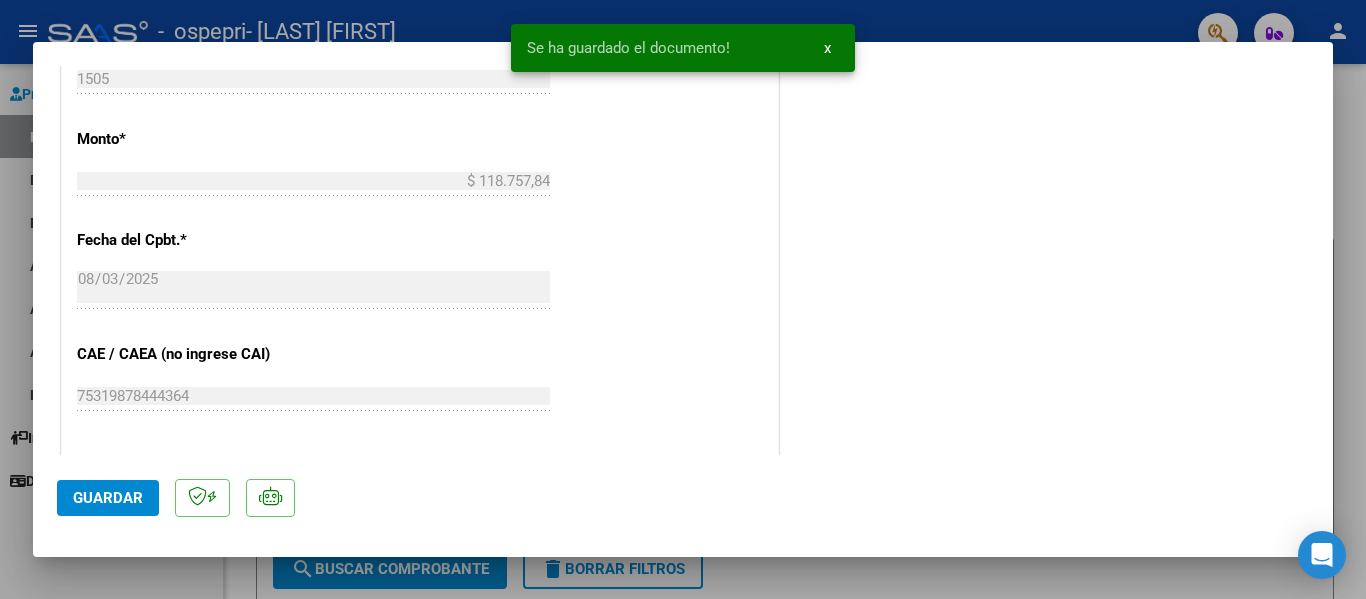 scroll, scrollTop: 1089, scrollLeft: 0, axis: vertical 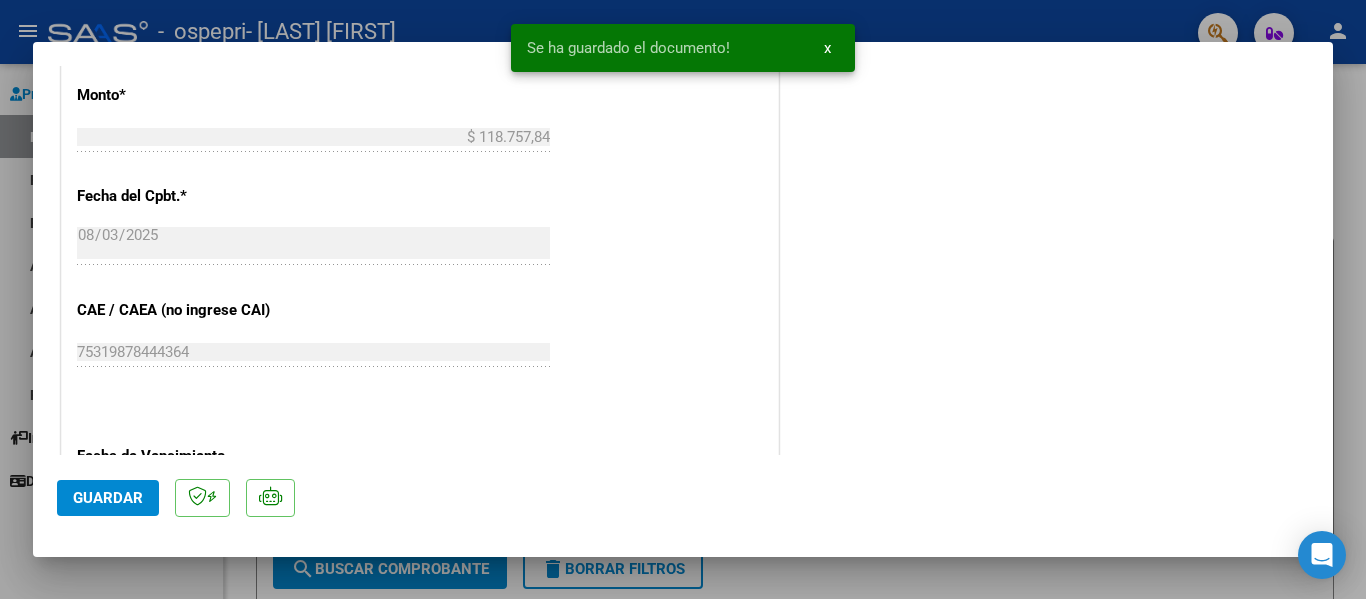 click on "Guardar" 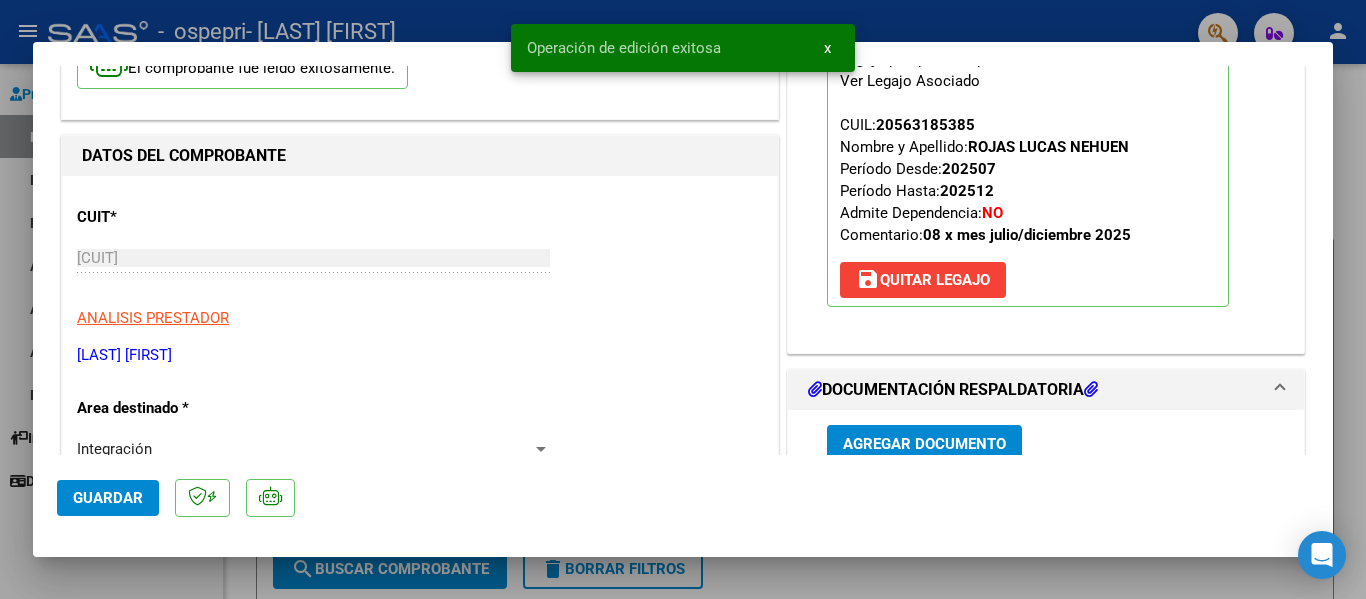 scroll, scrollTop: 0, scrollLeft: 0, axis: both 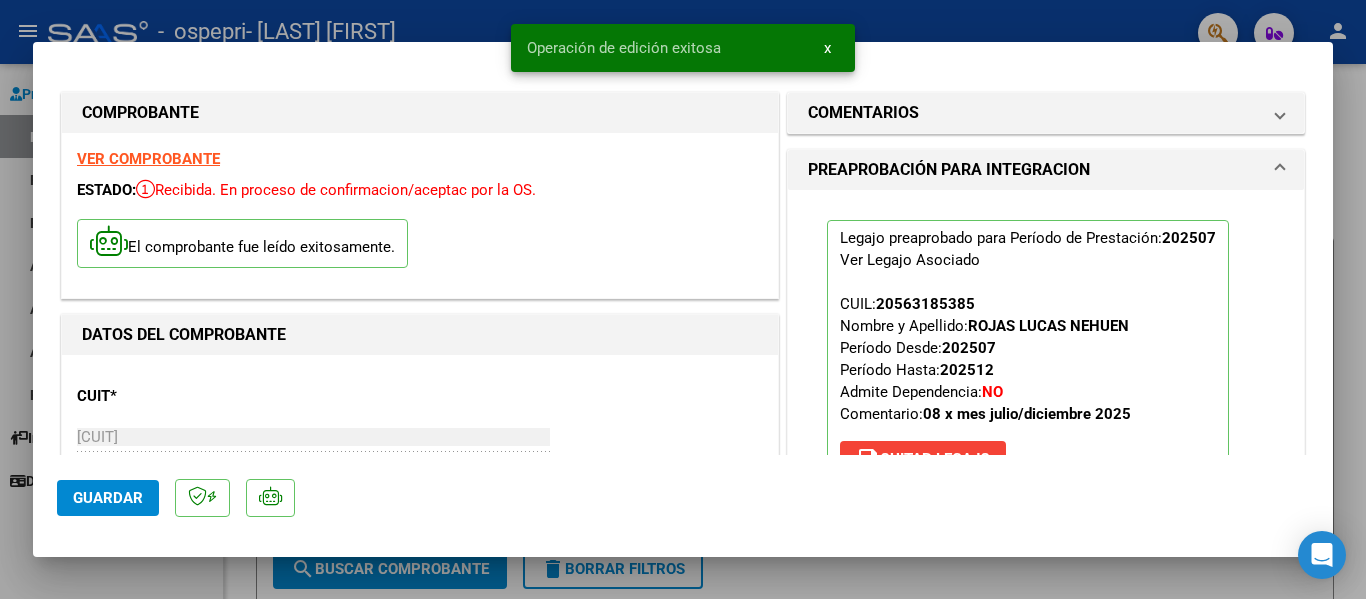 type 